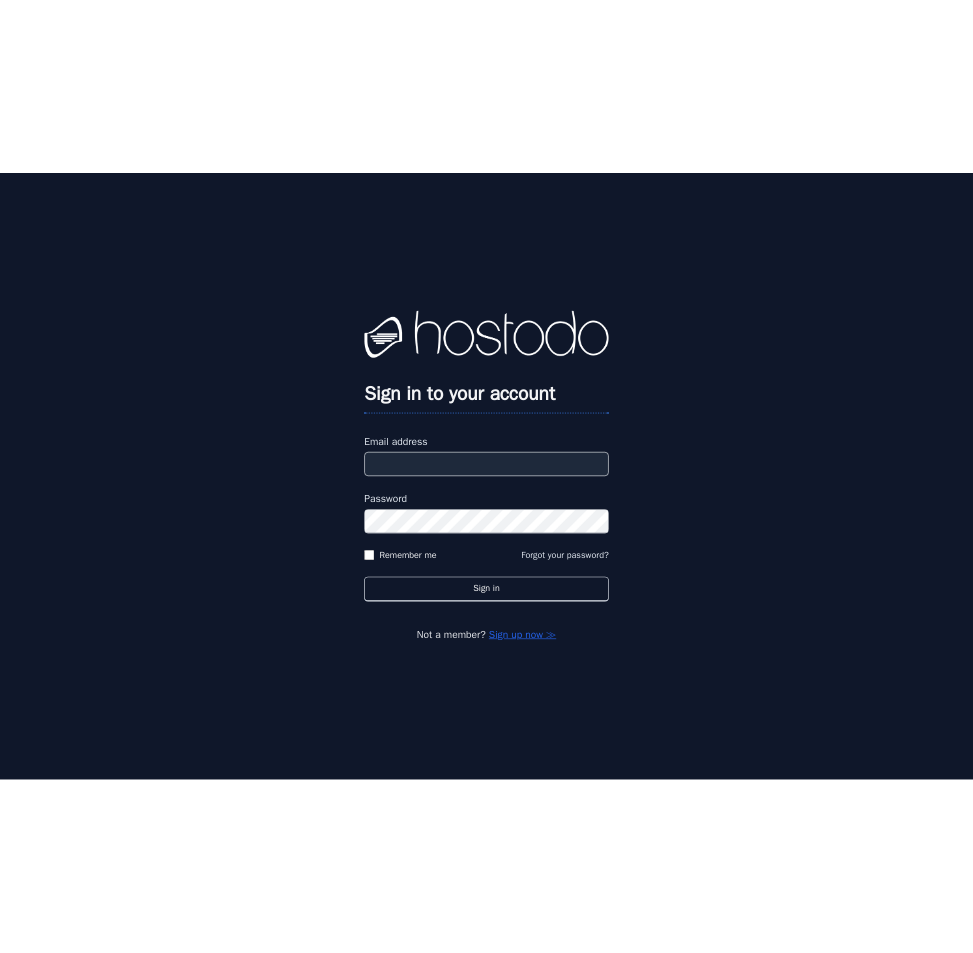 scroll, scrollTop: 0, scrollLeft: 0, axis: both 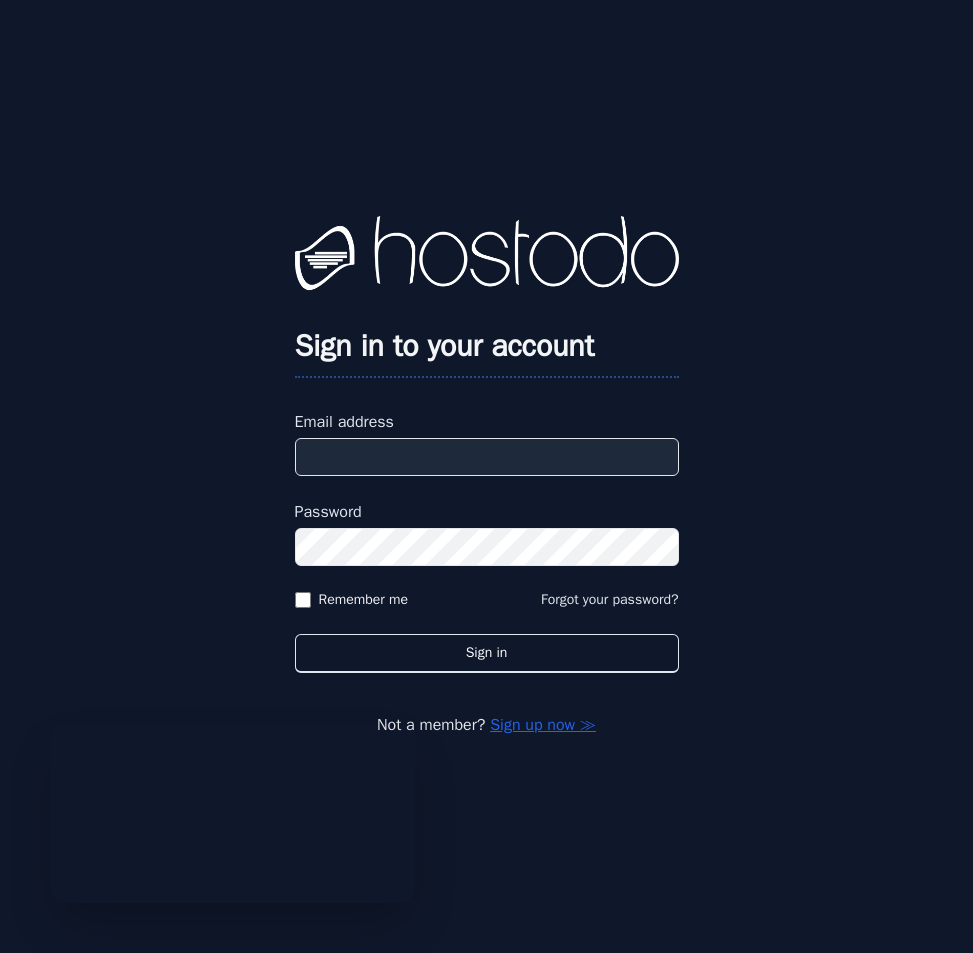 click on "Email address" at bounding box center [487, 457] 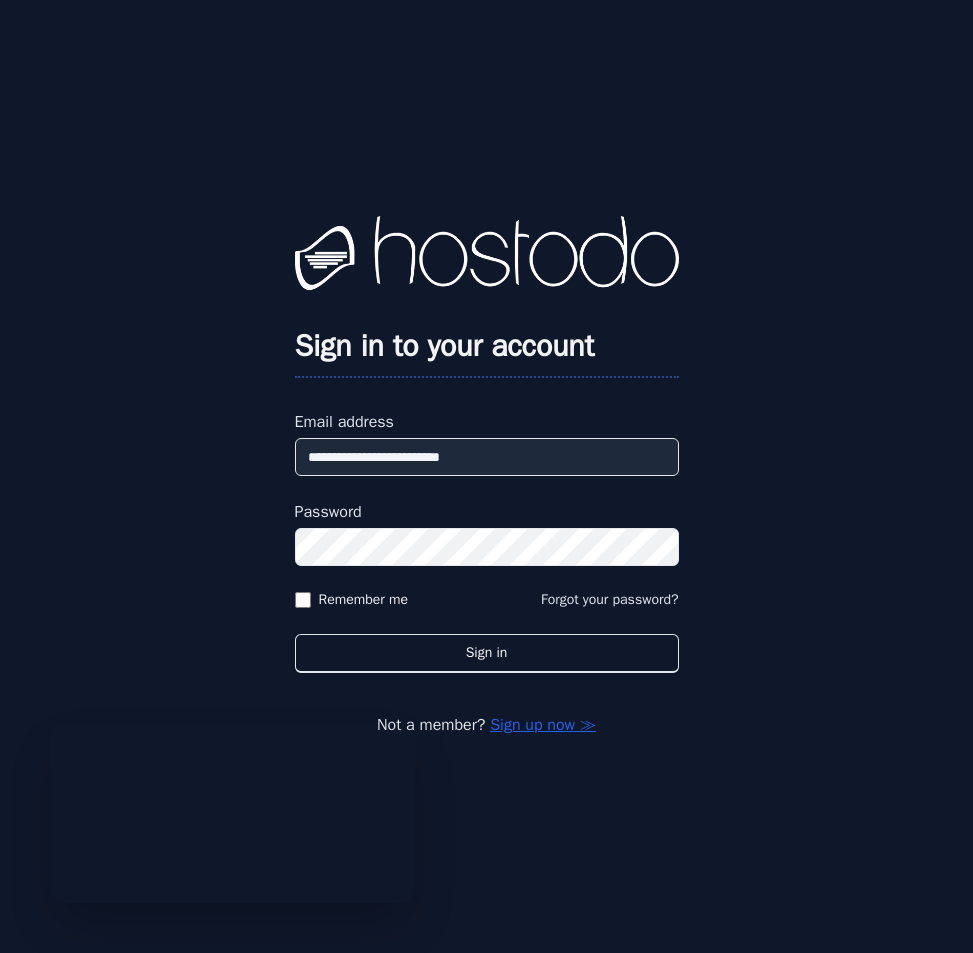 type on "**********" 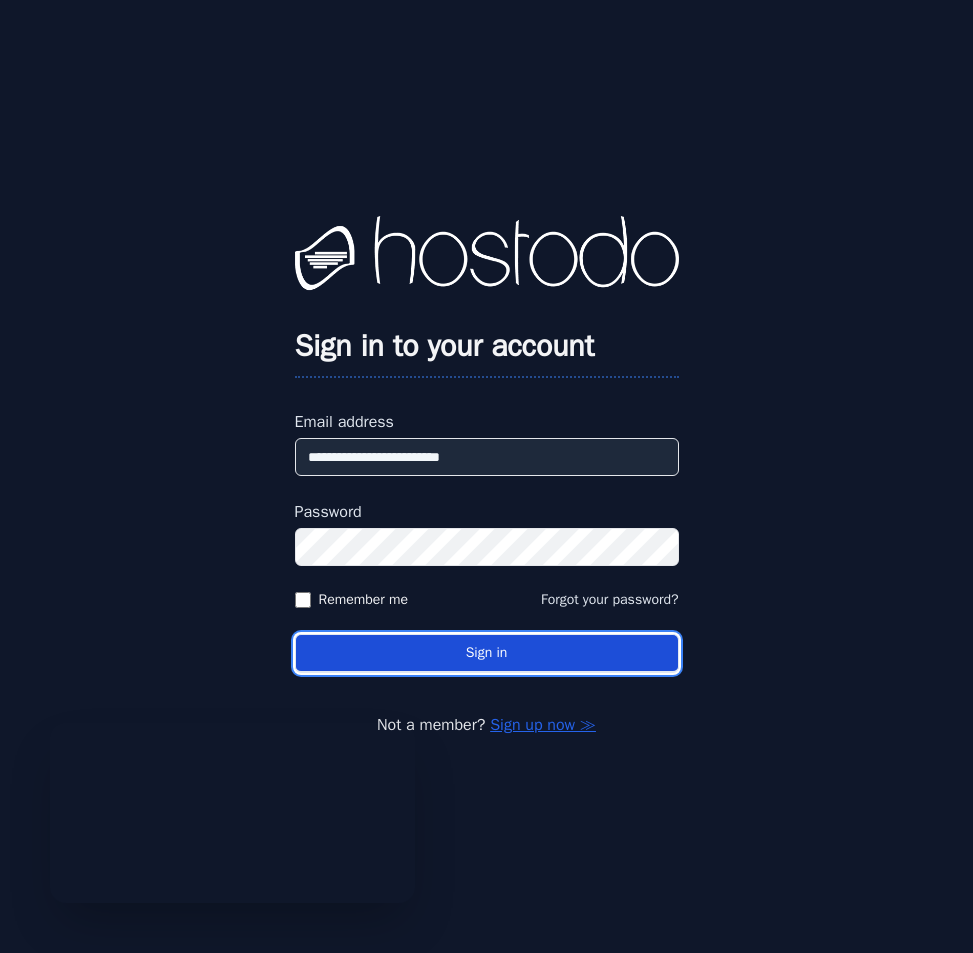 click on "Sign in" at bounding box center (487, 653) 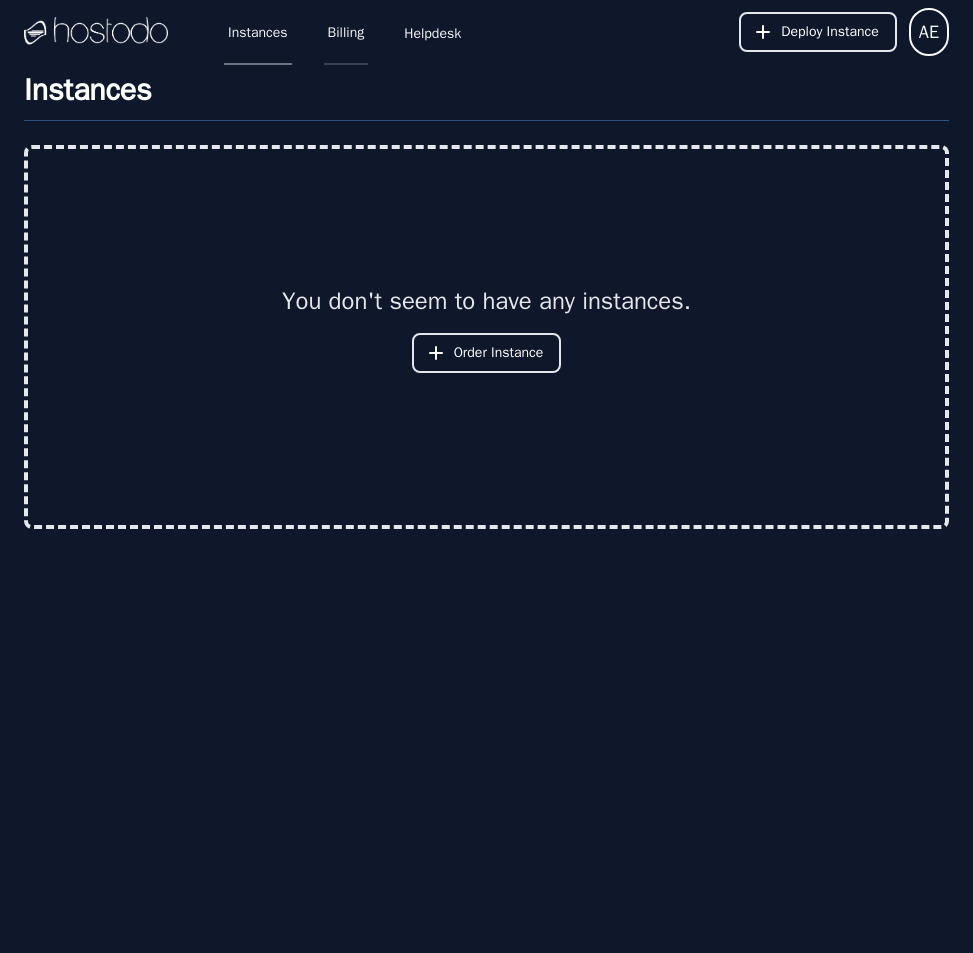 click on "Billing" at bounding box center [346, 32] 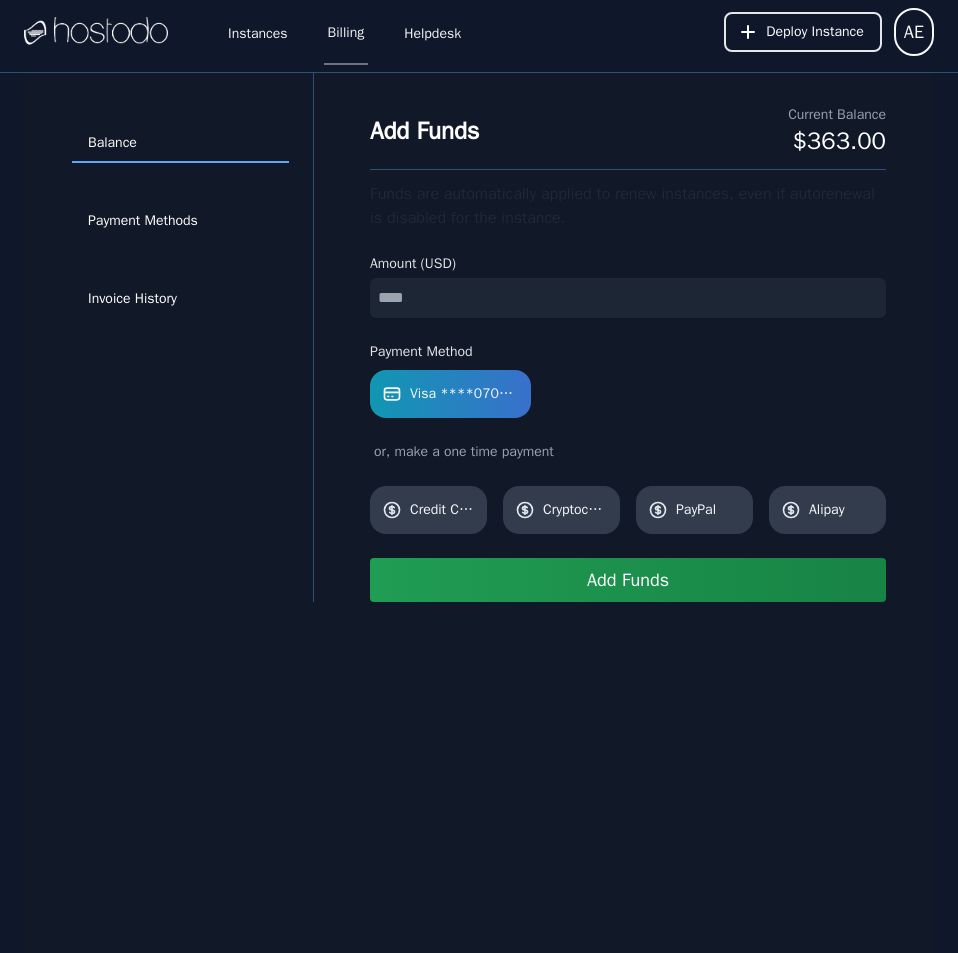 scroll, scrollTop: 0, scrollLeft: 0, axis: both 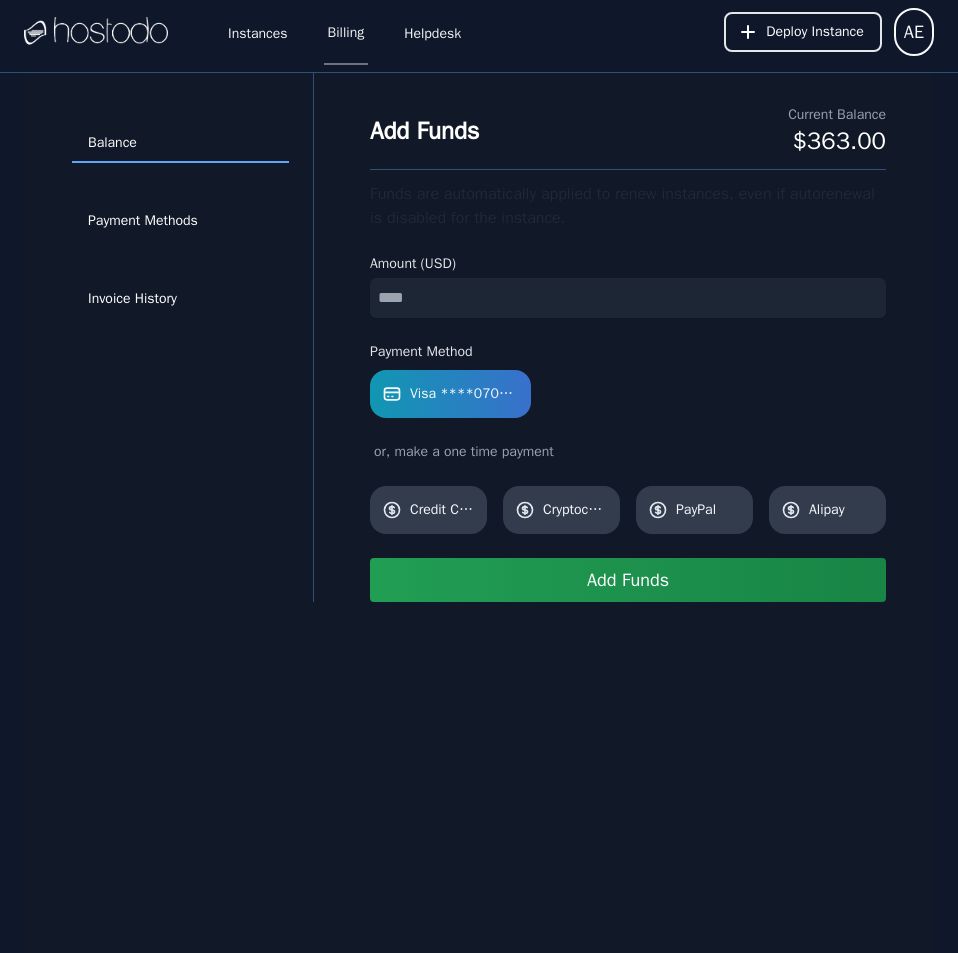 click on "Add Funds" at bounding box center [628, 580] 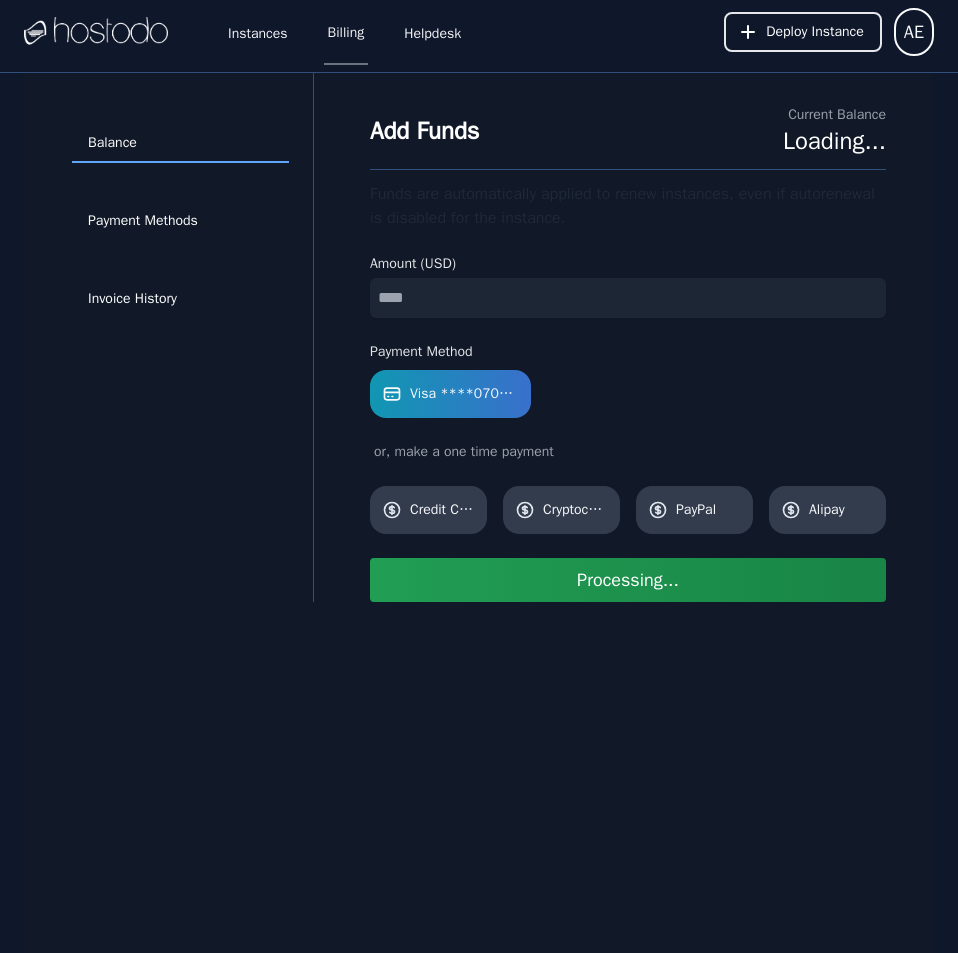 type 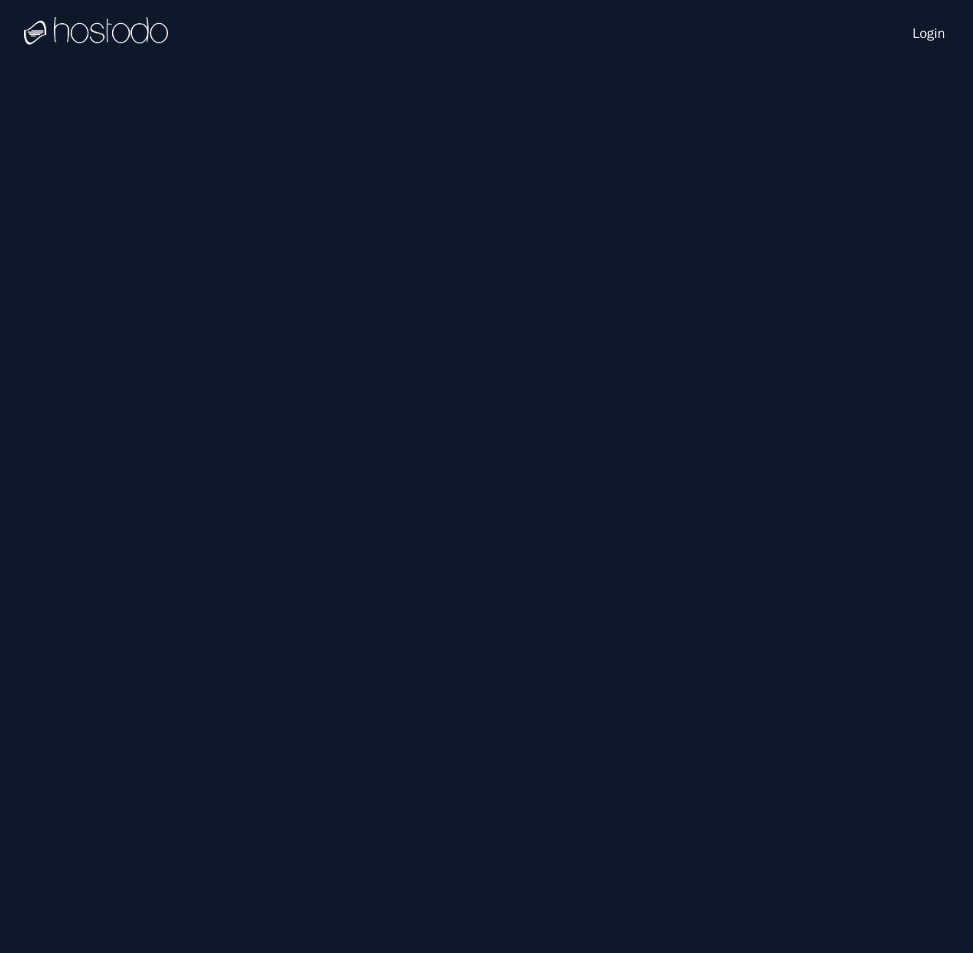 scroll, scrollTop: 0, scrollLeft: 0, axis: both 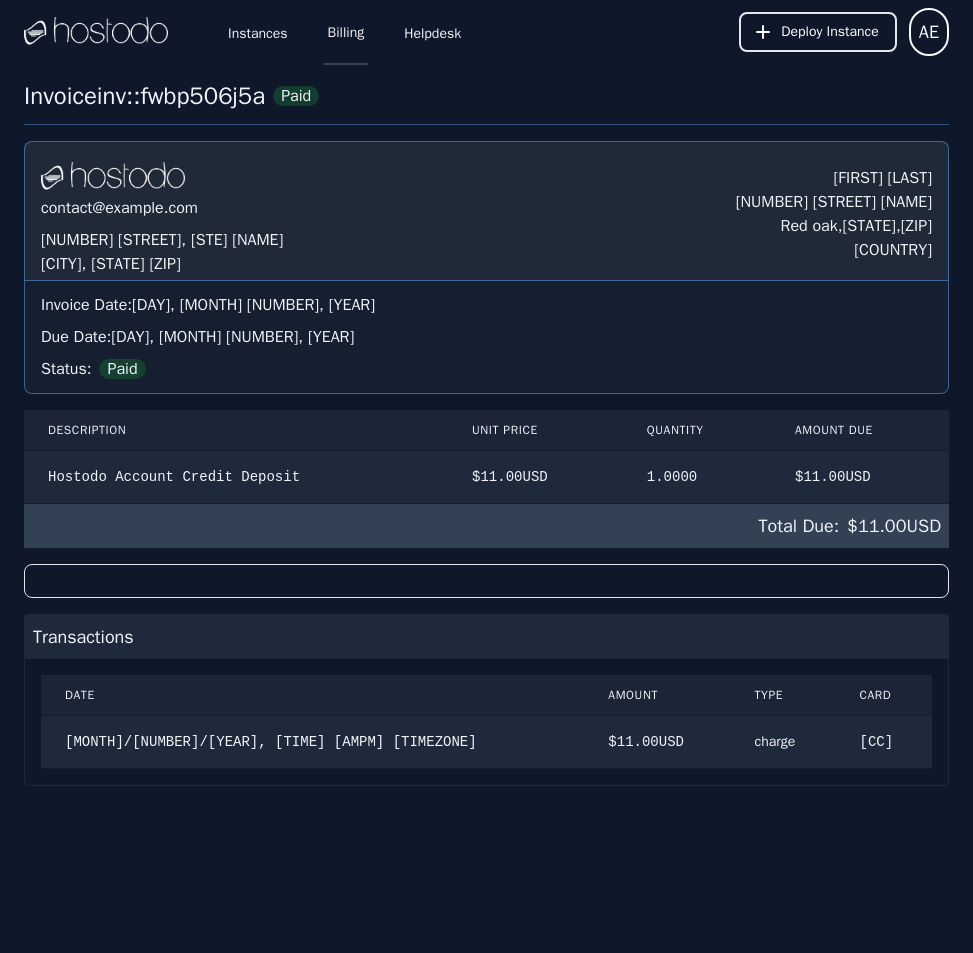 click on "Billing" at bounding box center (346, 32) 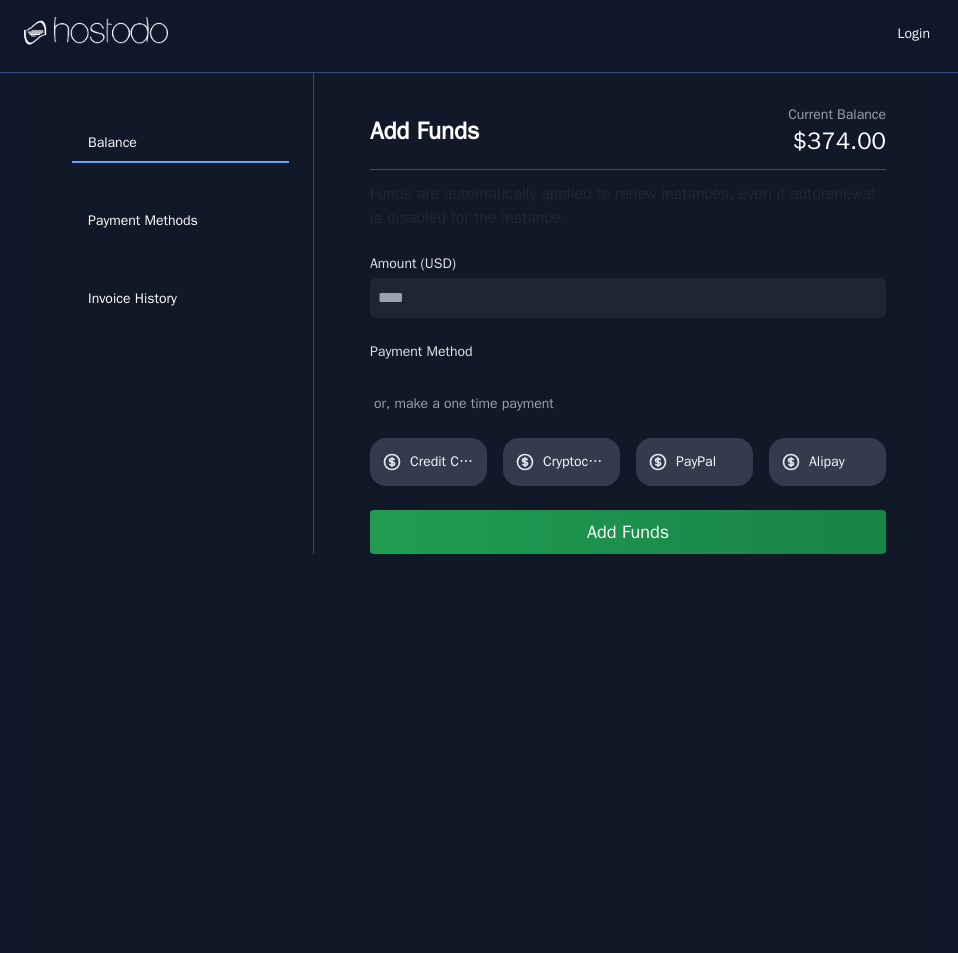 scroll, scrollTop: 0, scrollLeft: 0, axis: both 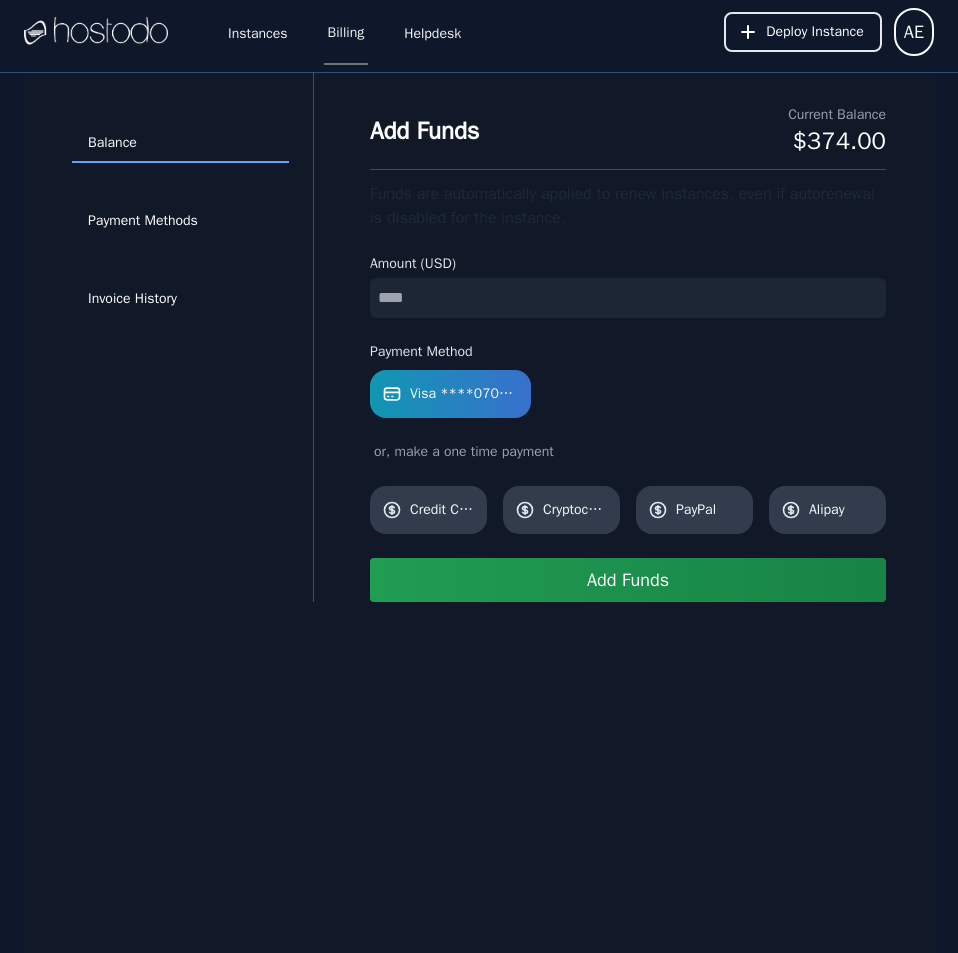 click at bounding box center [628, 298] 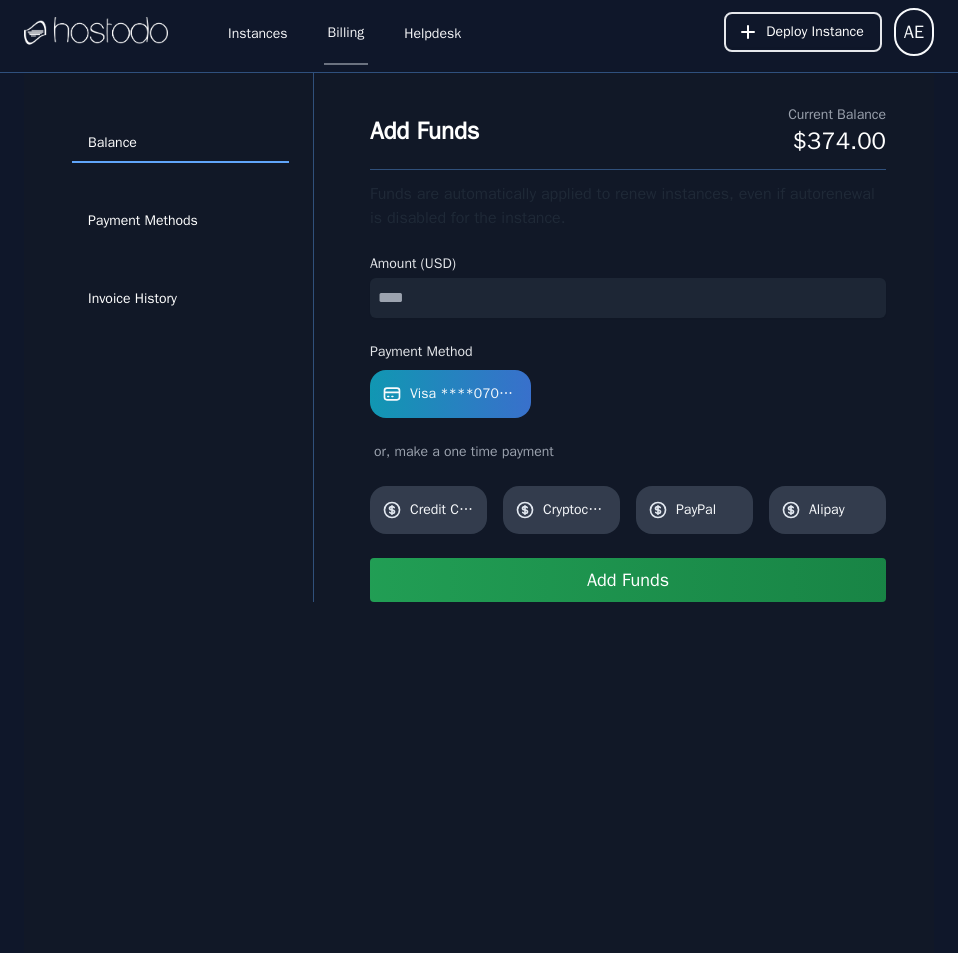 click on "Add Funds" at bounding box center (628, 580) 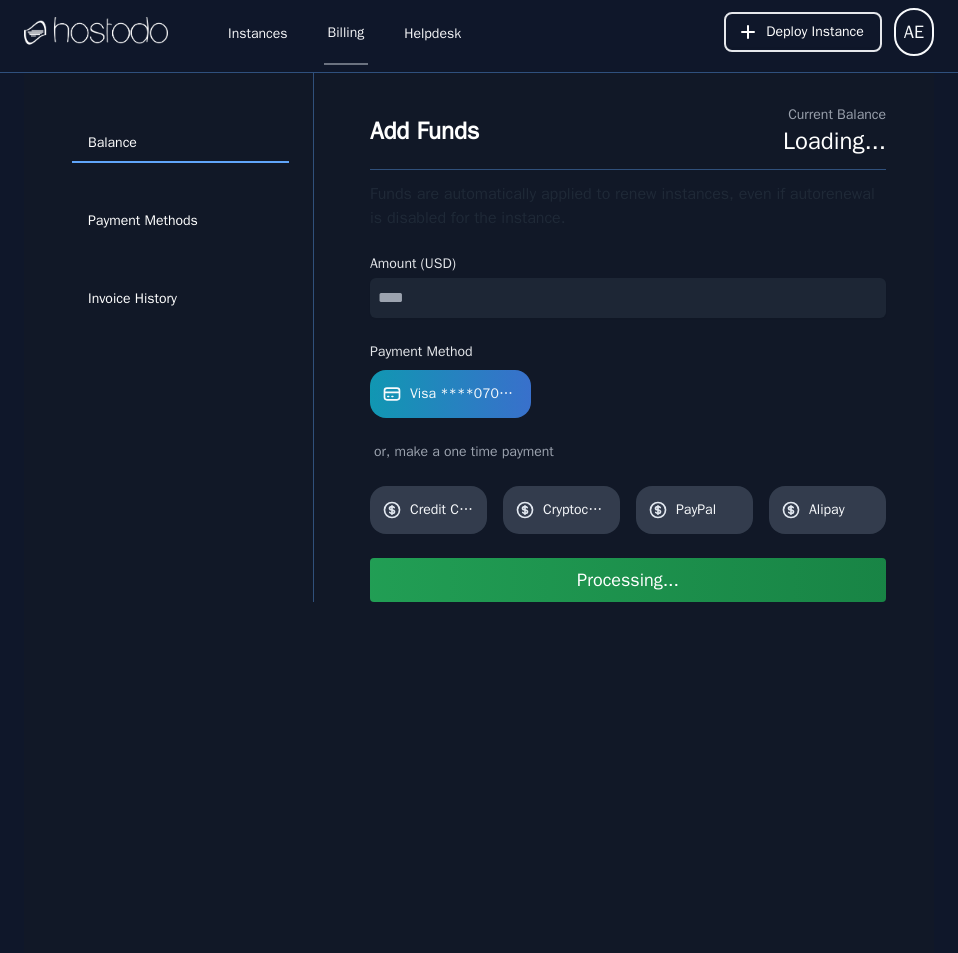 type 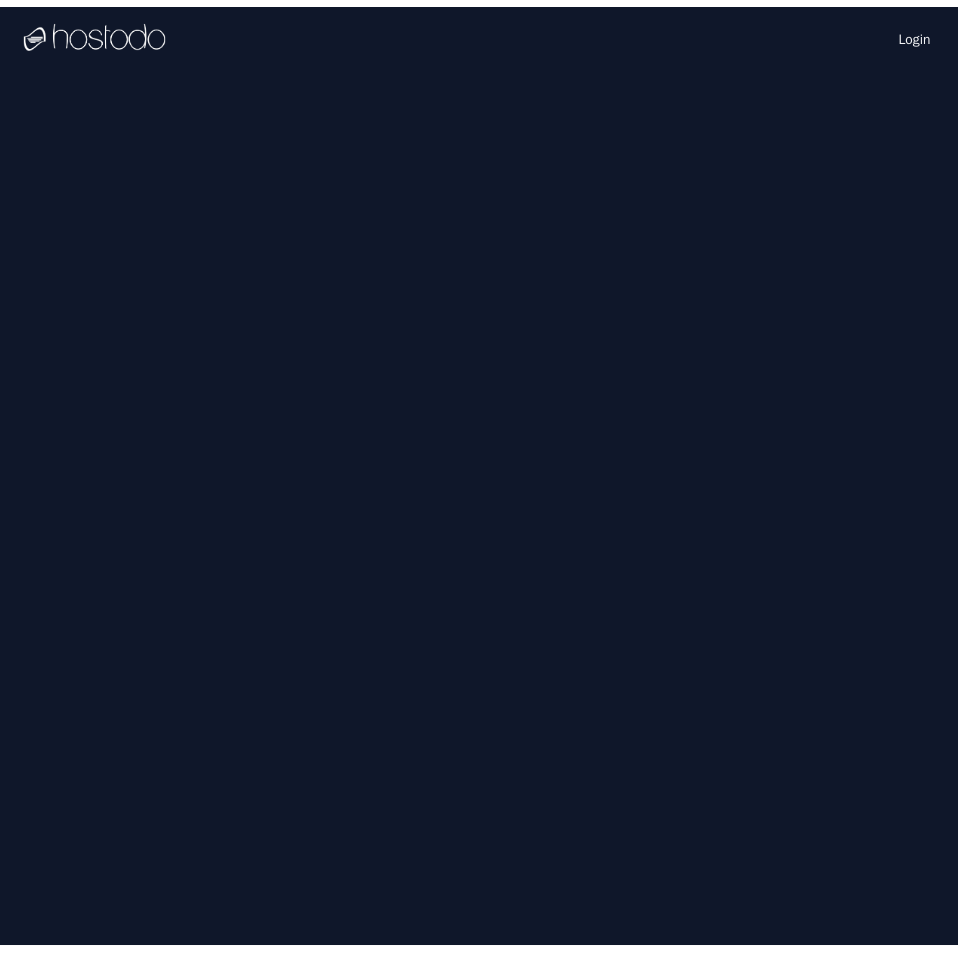 scroll, scrollTop: 0, scrollLeft: 0, axis: both 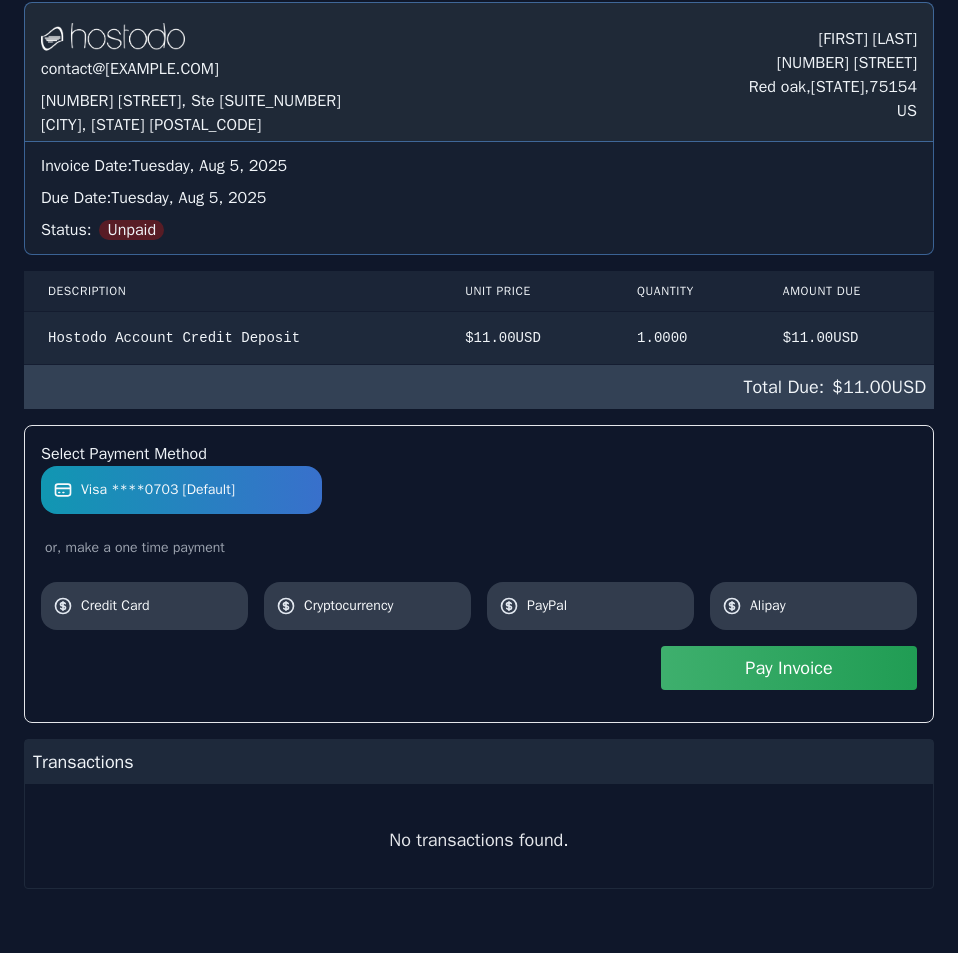 click on "Hostodo.com contact@hostodo.com 30 N Gould St, Ste N Sheridan, WY 82801 Anthony   Eddins 109 W Red Oak Rd   Red oak ,  TX ,  75154 US Invoice Date:  Tuesday, Aug 5, 2025 Due Date:  Tuesday, Aug 5, 2025 Status: Unpaid Description Unit Price Quantity Amount Due Hostodo Account Credit Deposit $ 11.00  USD 1.0000 $ 11.00  USD Total Due:  $ 11.00  USD Select Payment Method Visa ****0703 [Default] or, make a one time payment Credit Card Cryptocurrency PayPal Alipay Pay Invoice Transactions No transactions found." at bounding box center (479, 445) 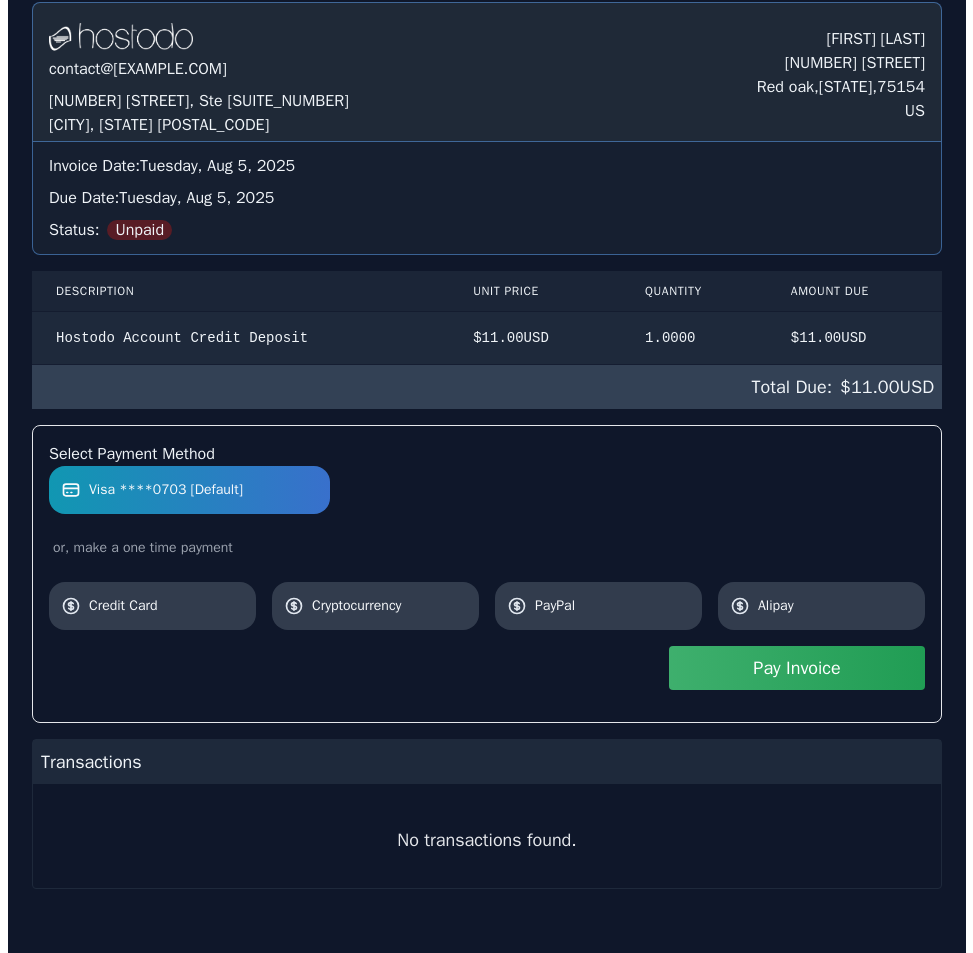 scroll, scrollTop: 0, scrollLeft: 0, axis: both 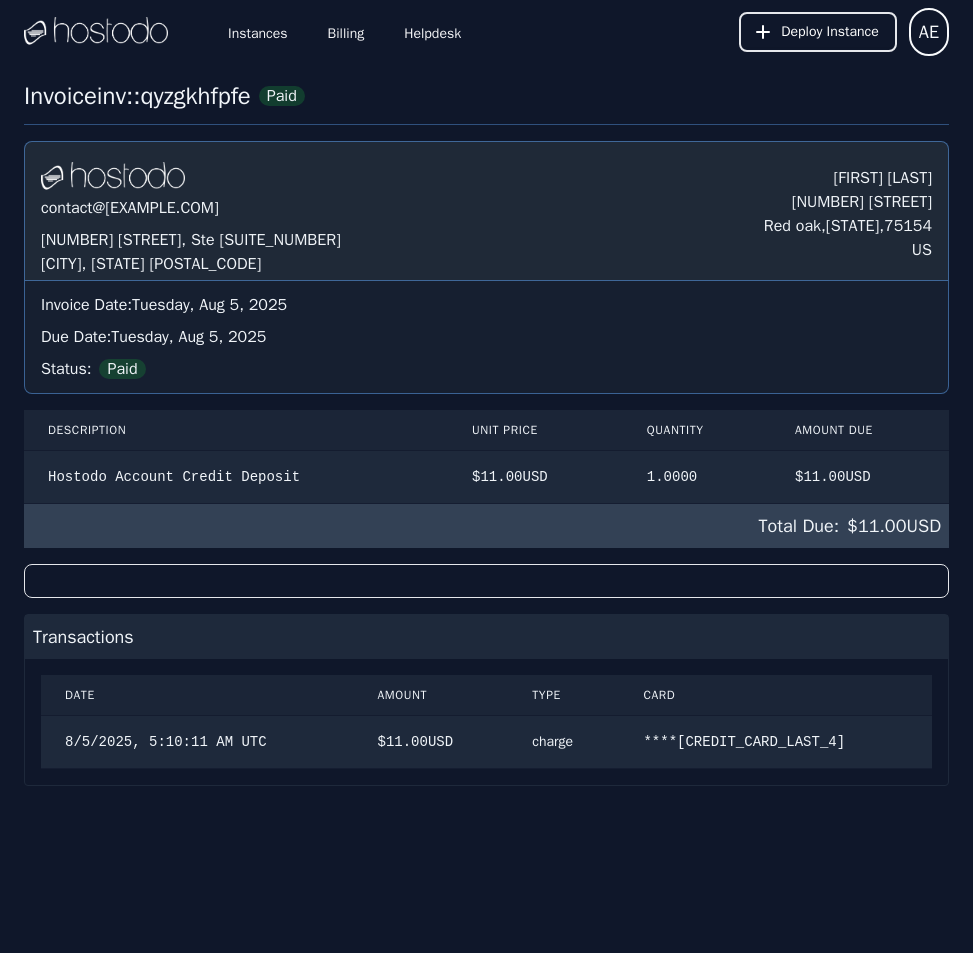 click on "Hostodo.com contact@hostodo.com 30 N Gould St, Ste N Sheridan, WY 82801 Anthony   Eddins 109 W Red Oak Rd   Red oak ,  TX ,  75154 US" at bounding box center [486, 211] 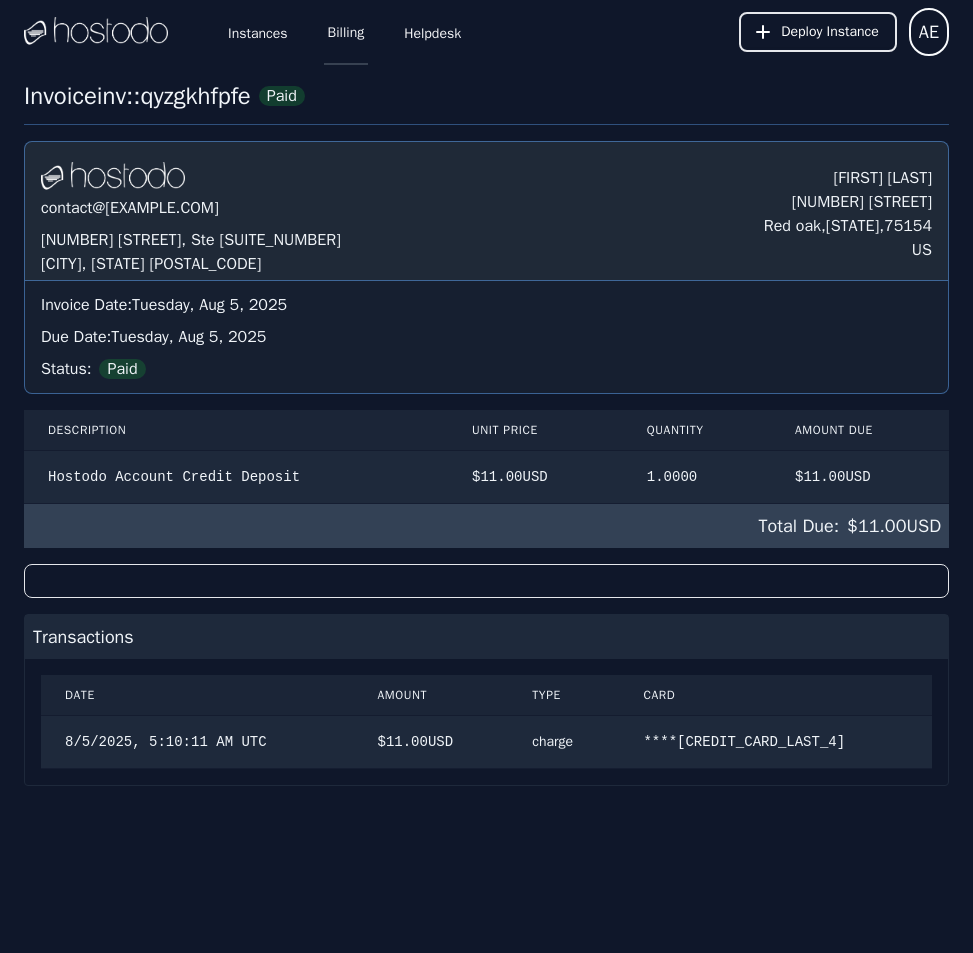 click on "Billing" at bounding box center (346, 32) 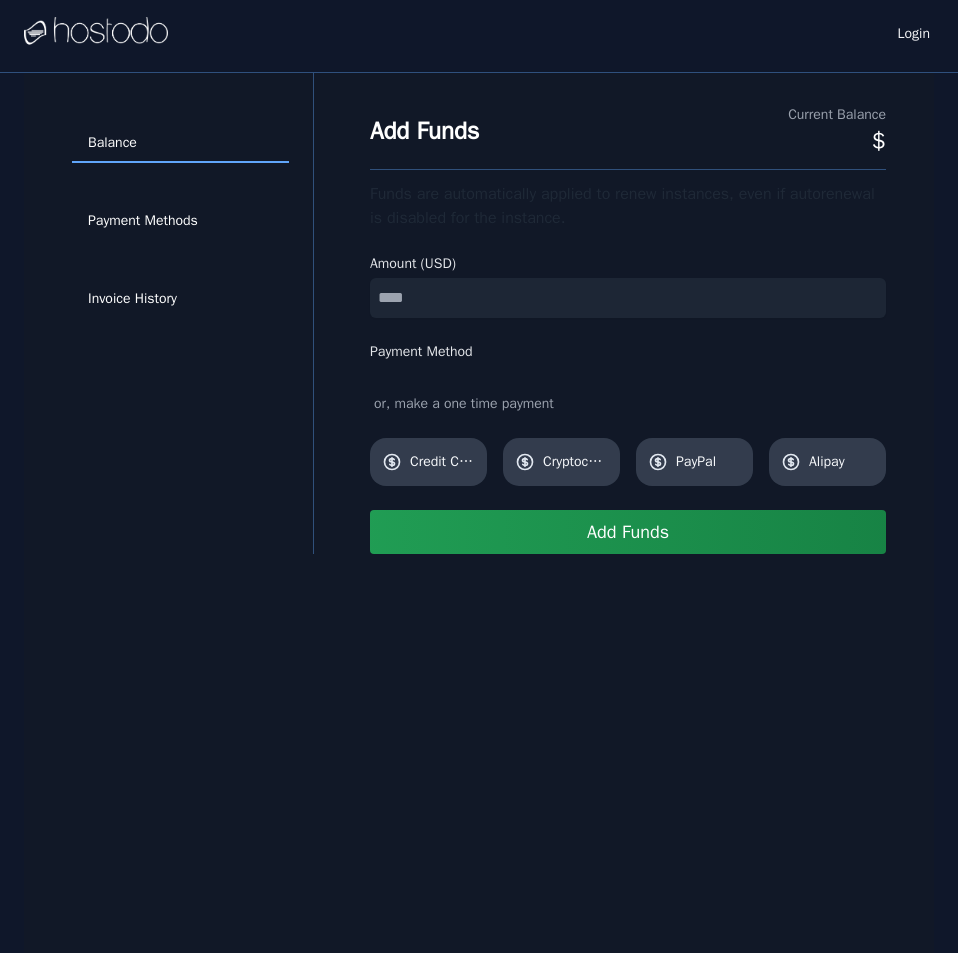 scroll, scrollTop: 0, scrollLeft: 0, axis: both 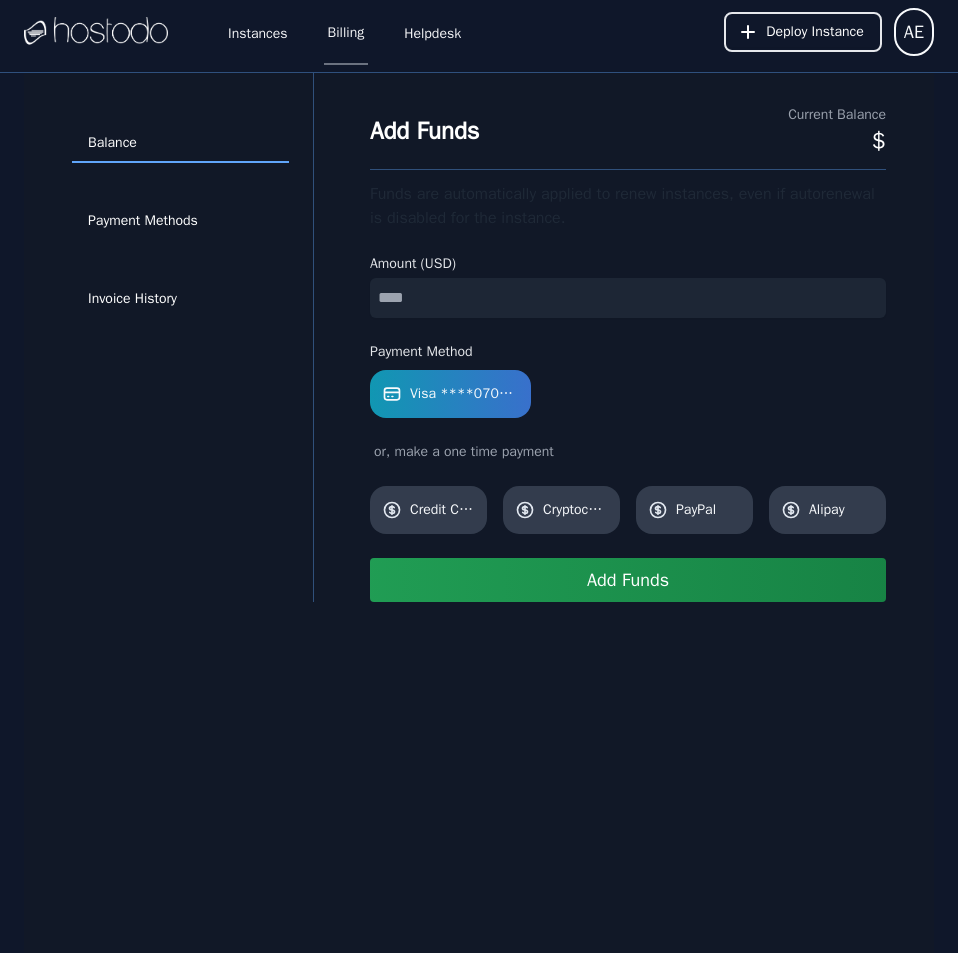 click at bounding box center (628, 298) 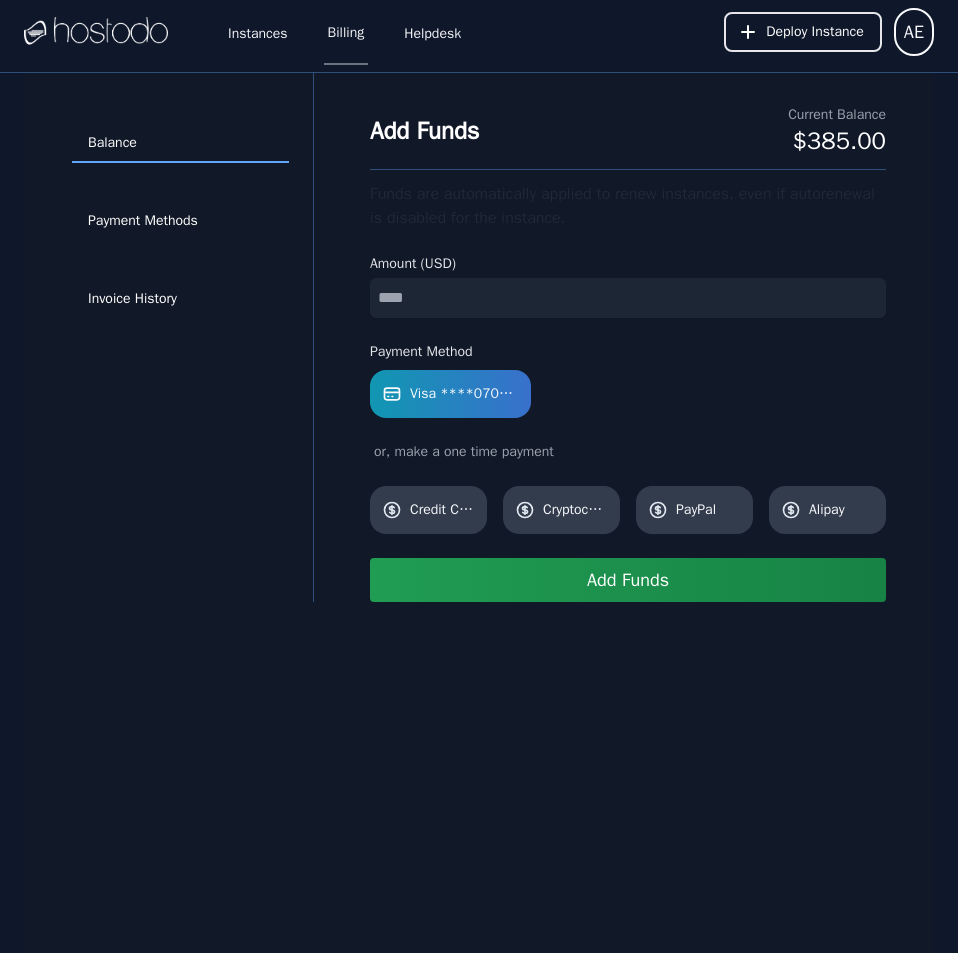 type on "**" 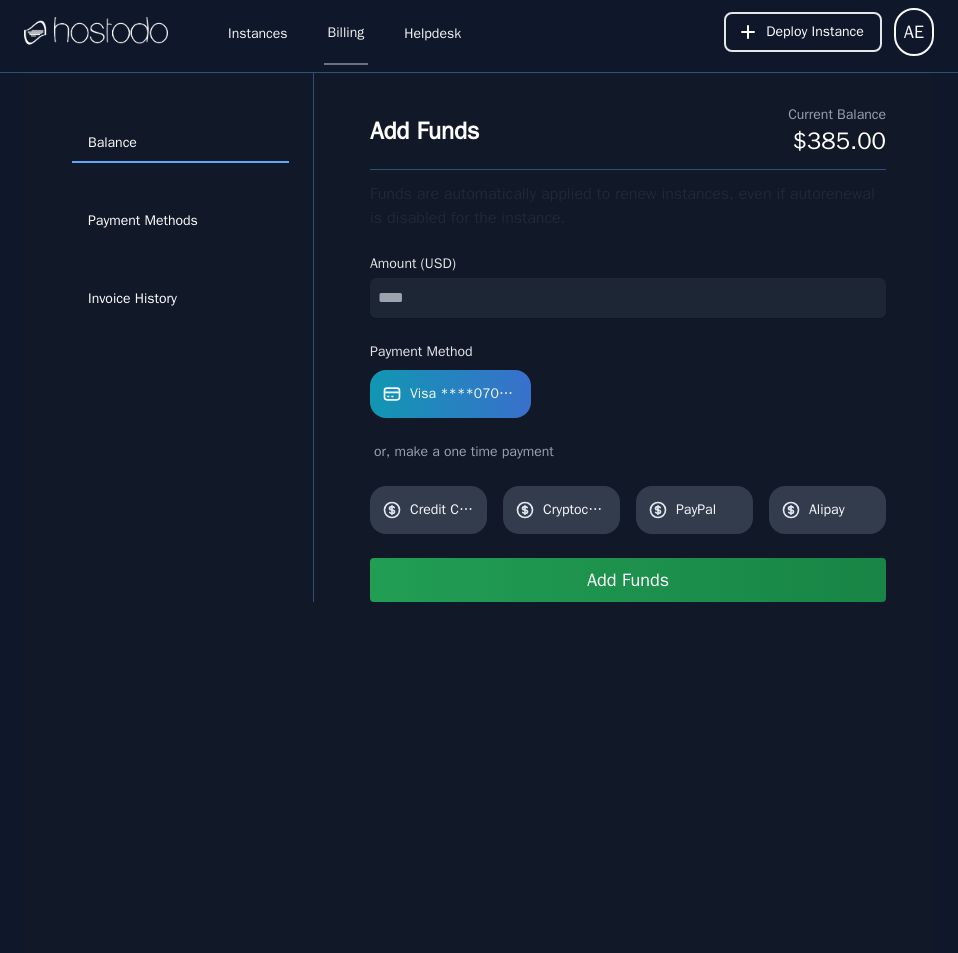 click on "Add Funds" at bounding box center [628, 580] 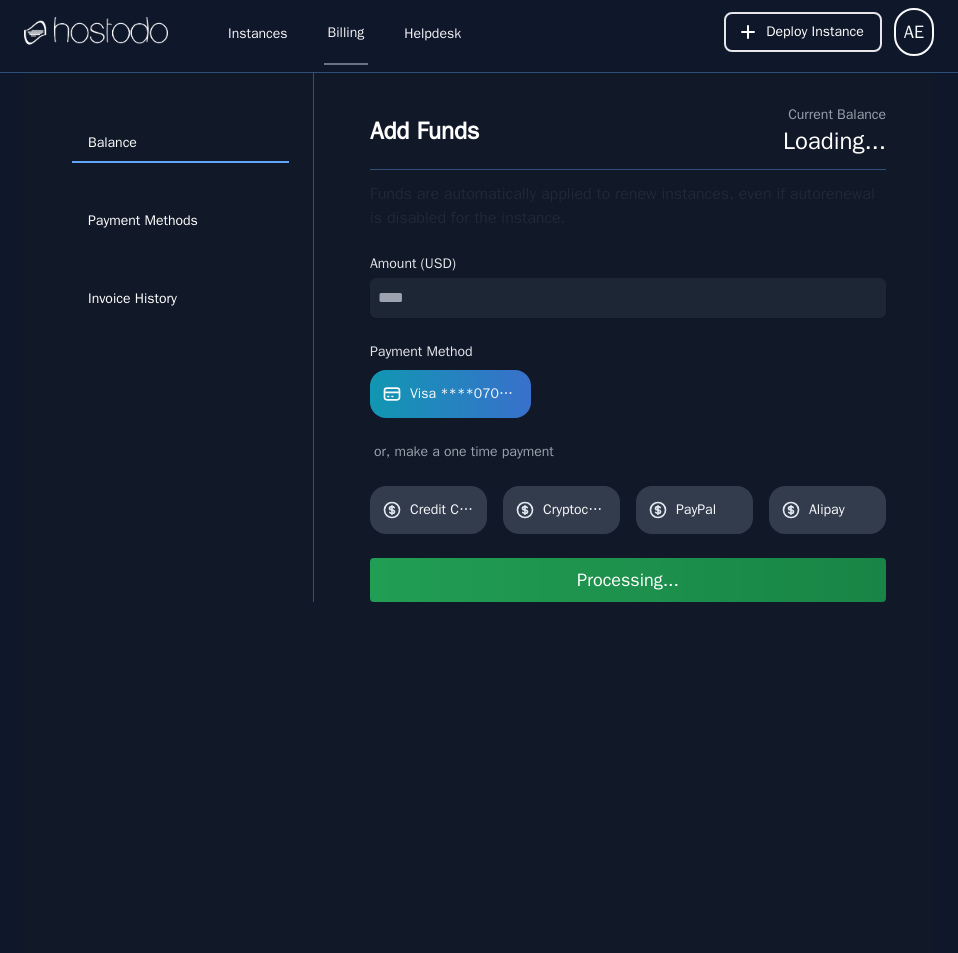 type 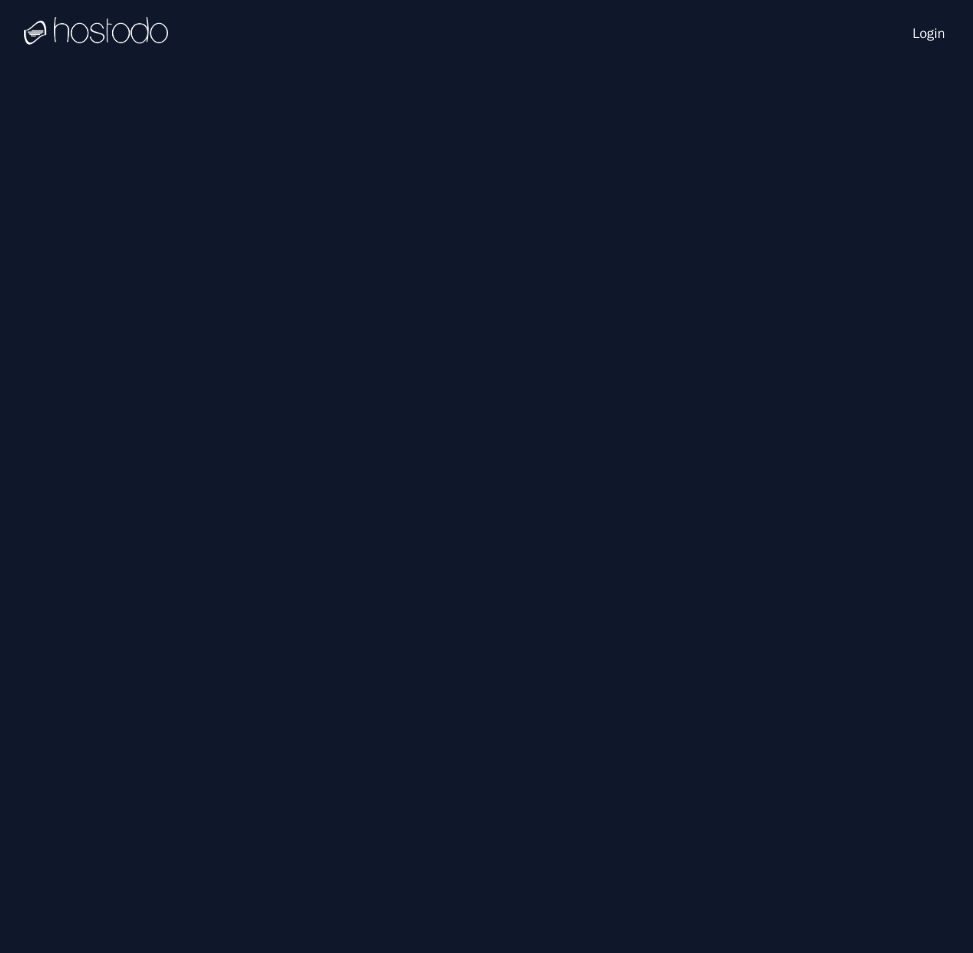 scroll, scrollTop: 0, scrollLeft: 0, axis: both 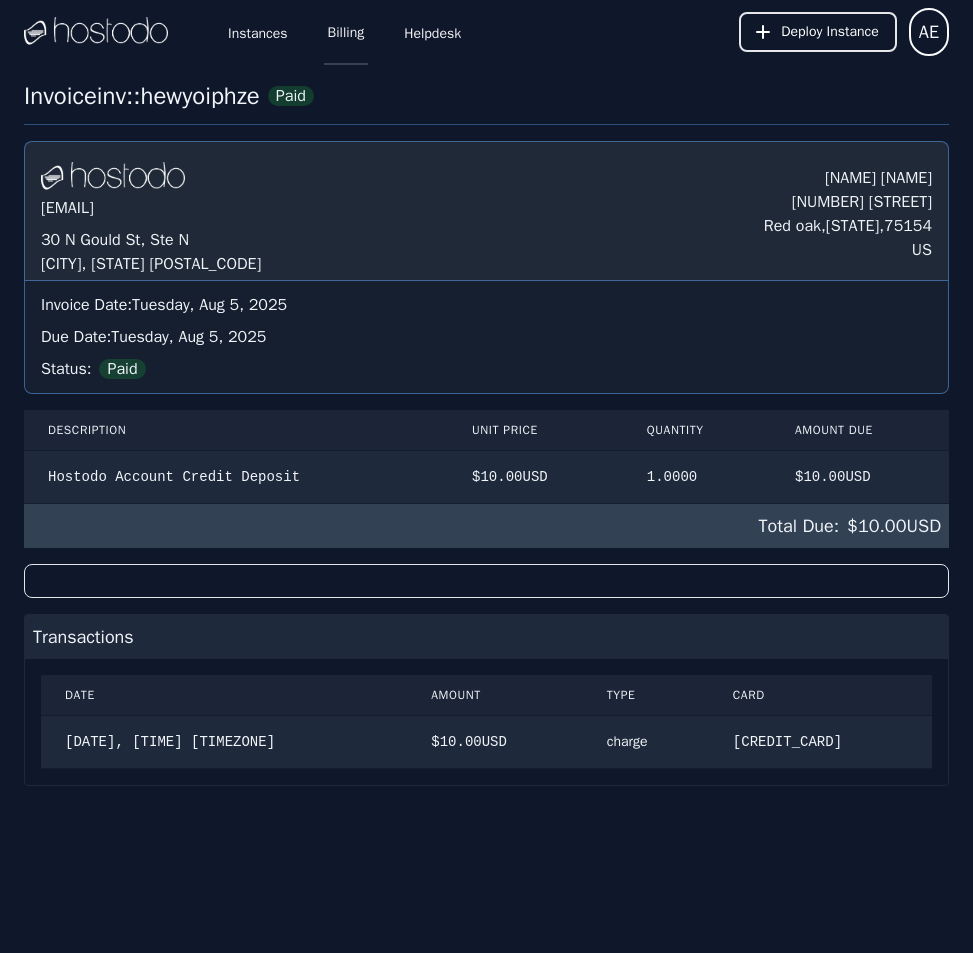click on "Billing" at bounding box center [346, 32] 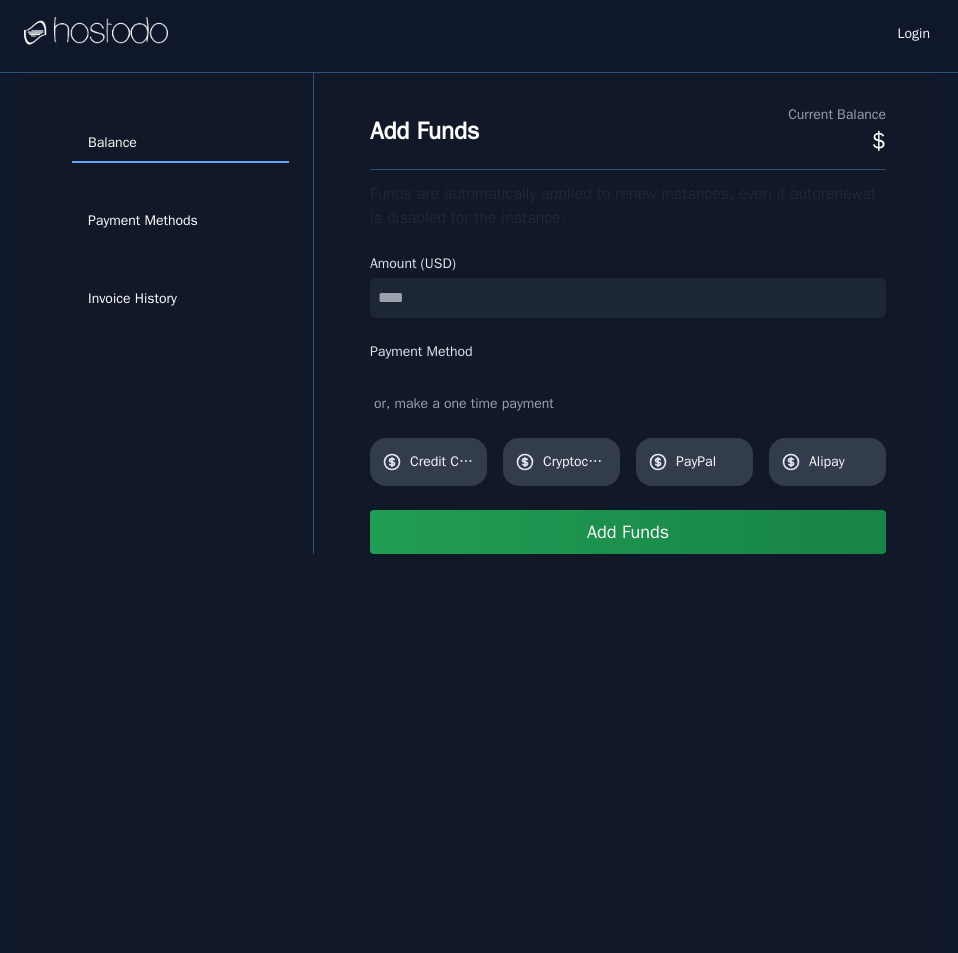 scroll, scrollTop: 0, scrollLeft: 0, axis: both 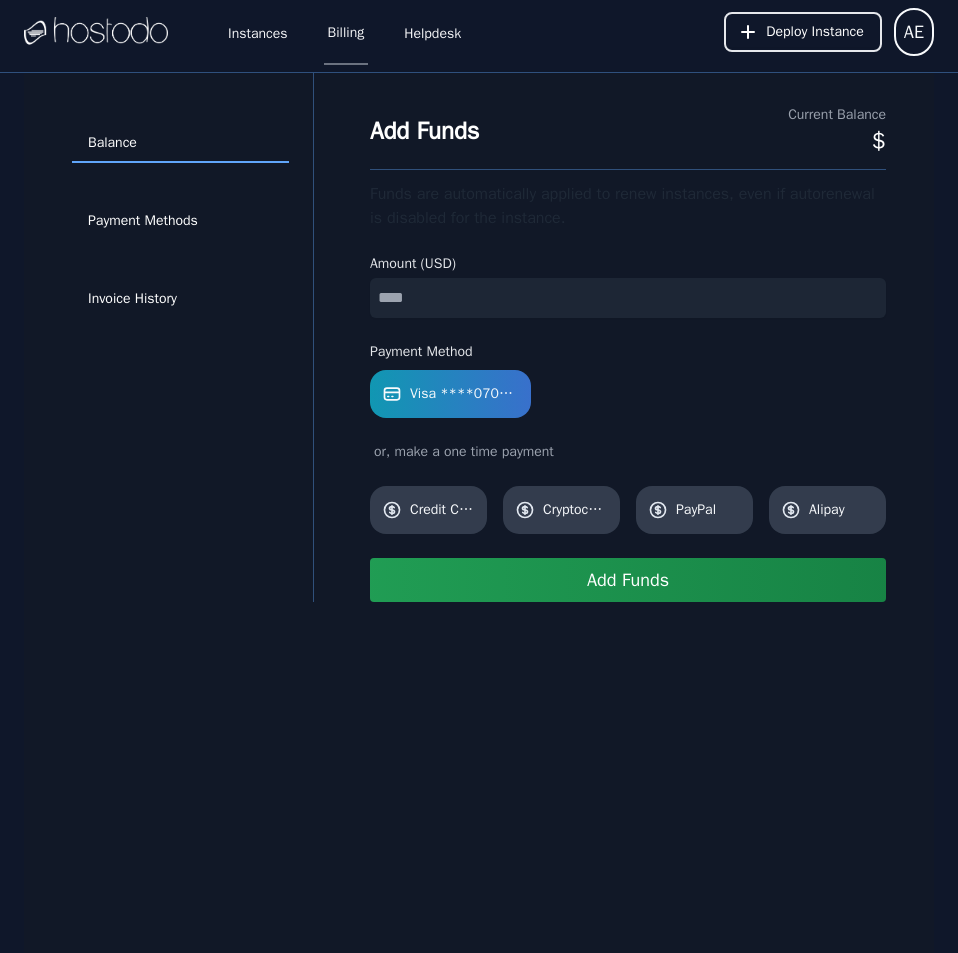 click at bounding box center (628, 298) 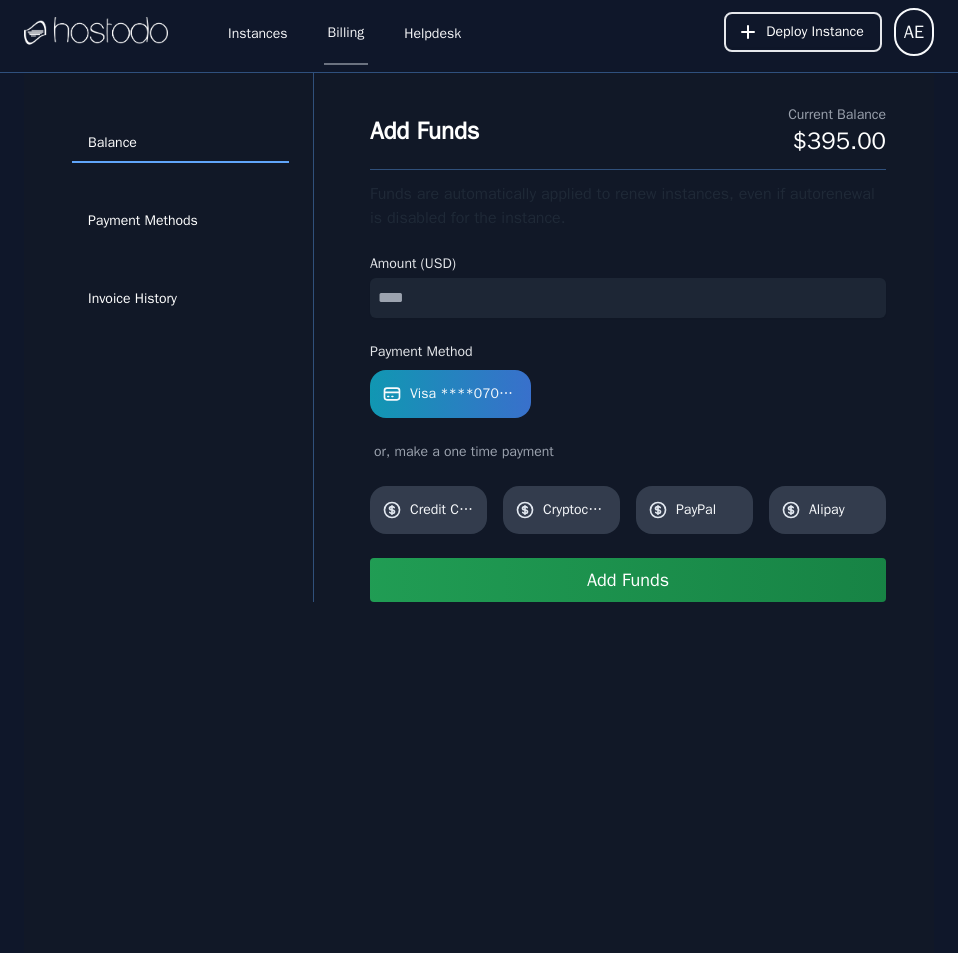 type on "**" 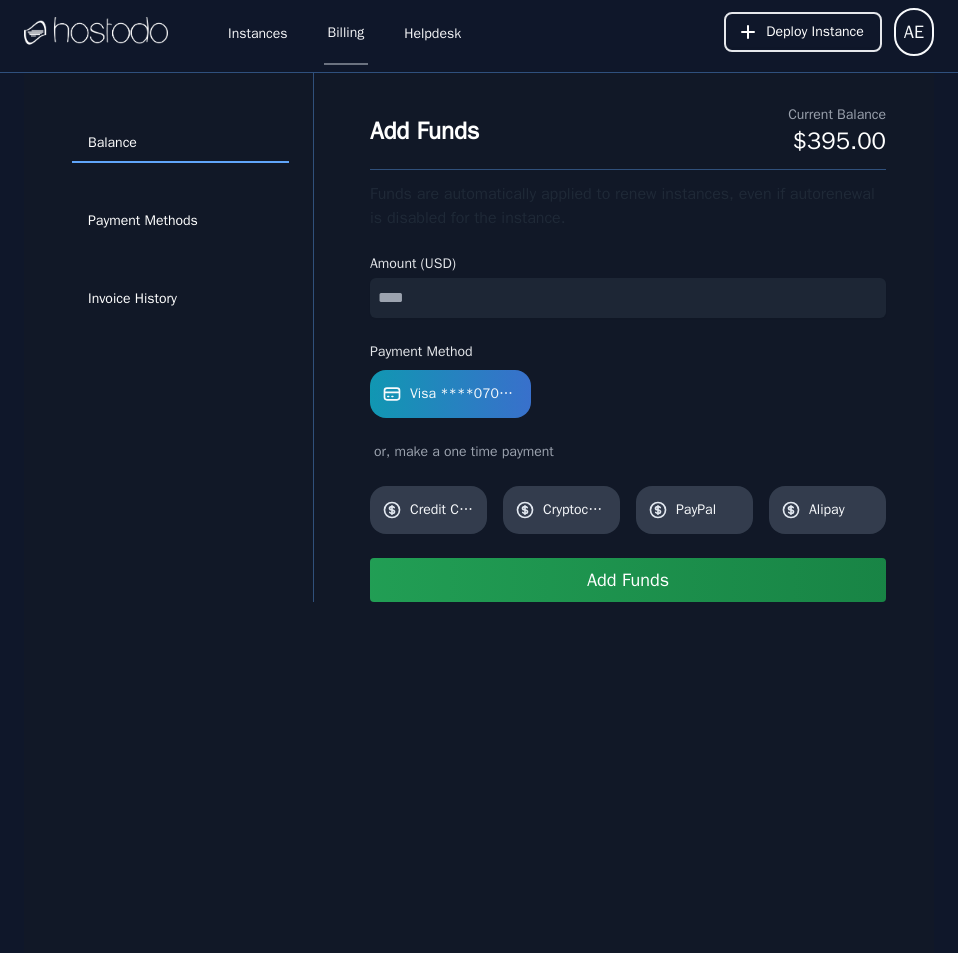 click on "Add Funds" at bounding box center (628, 580) 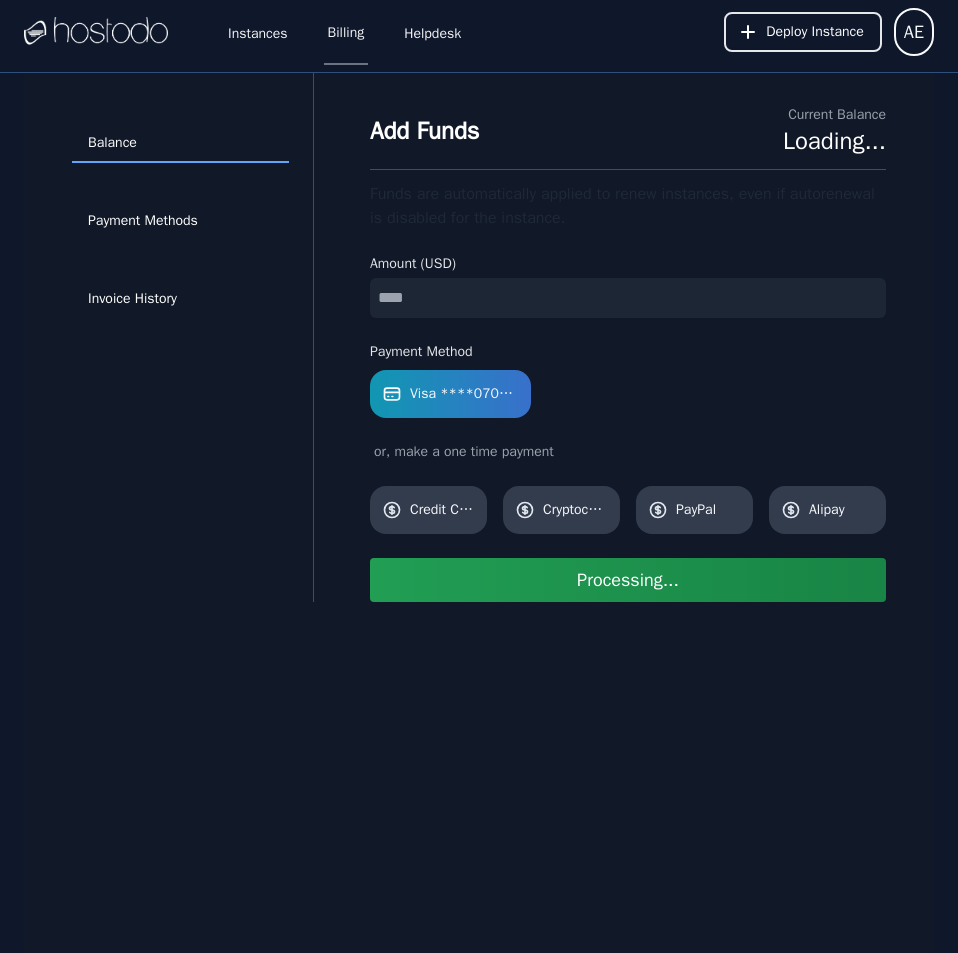type 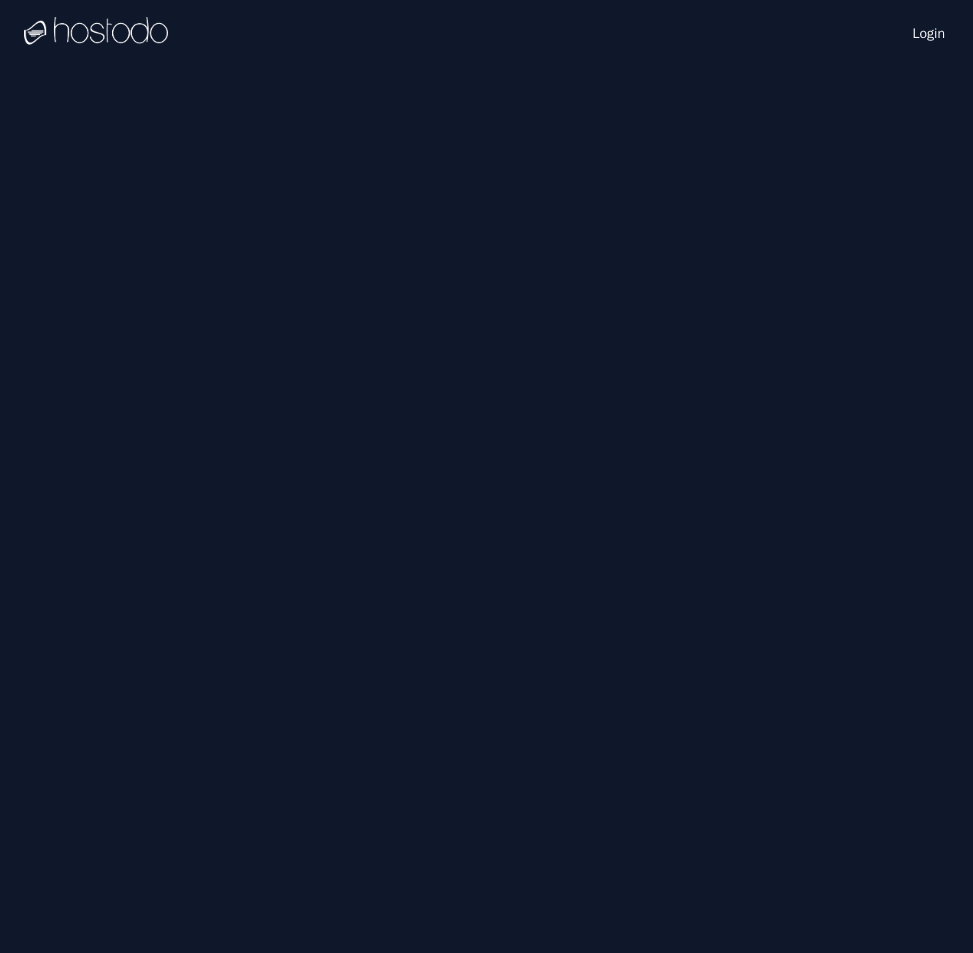 scroll, scrollTop: 0, scrollLeft: 0, axis: both 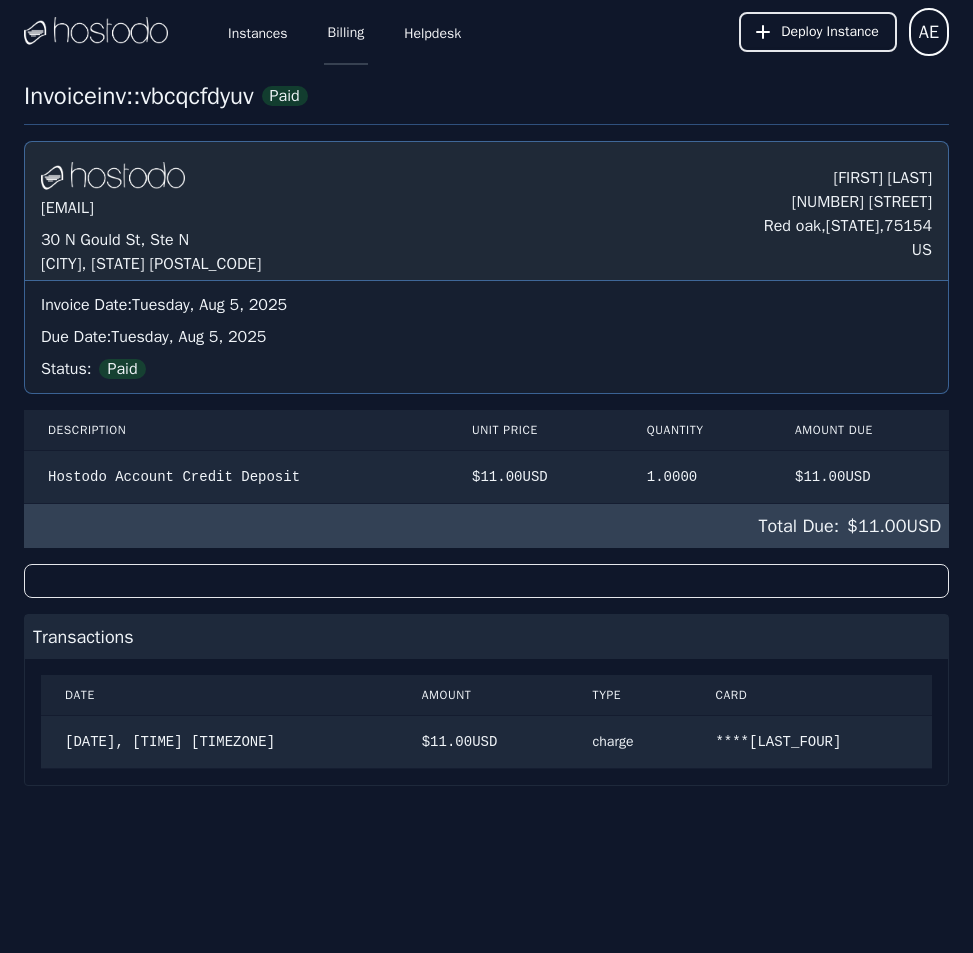 click on "Billing" at bounding box center [346, 32] 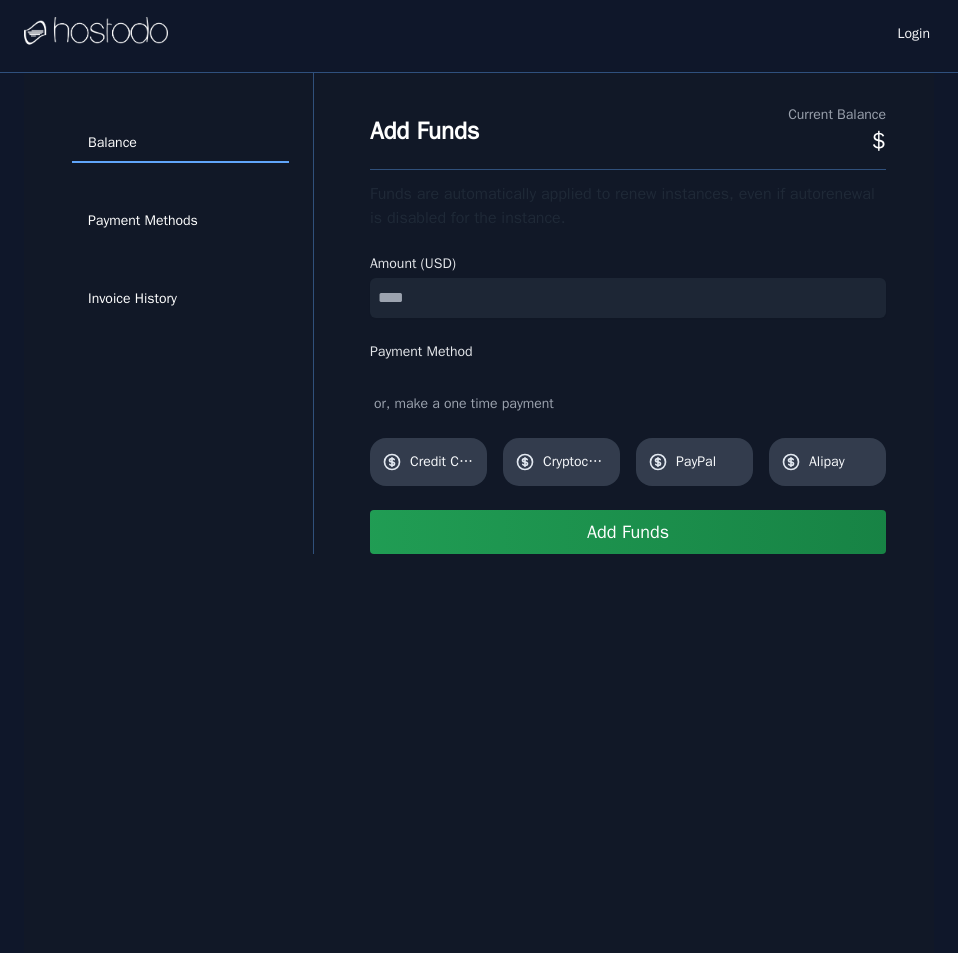 scroll, scrollTop: 0, scrollLeft: 0, axis: both 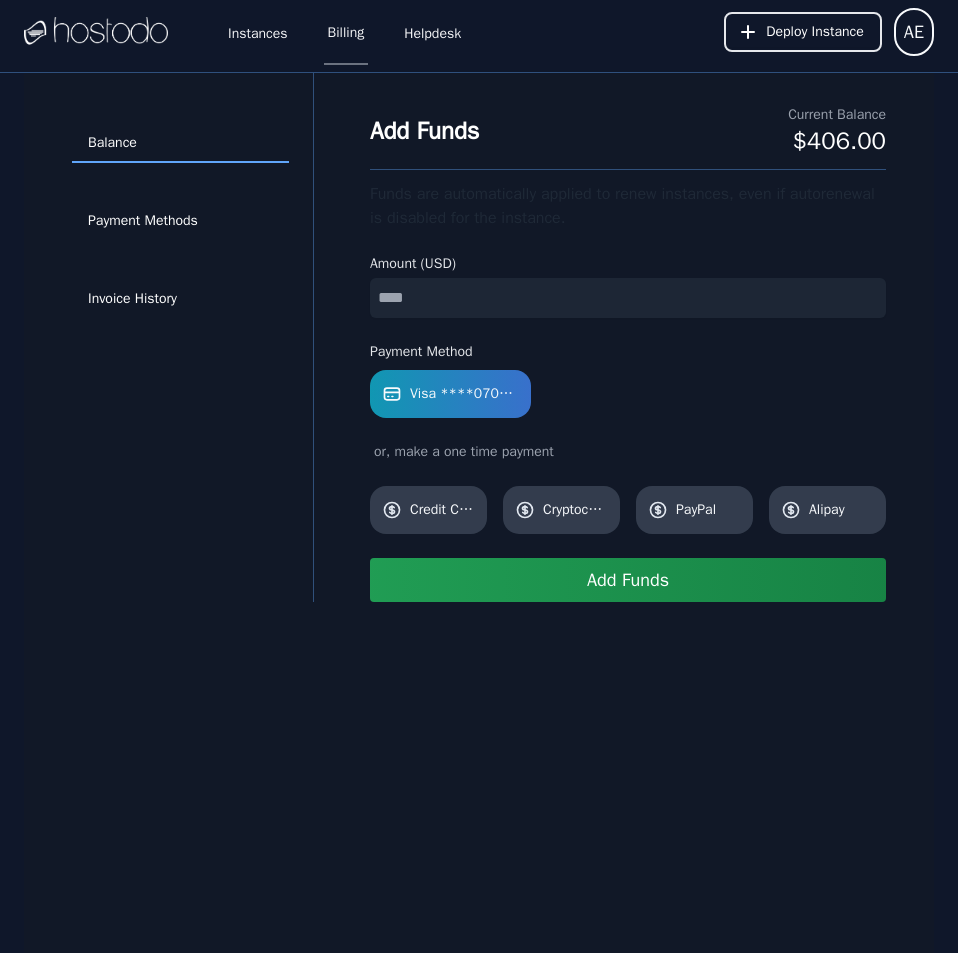 click at bounding box center (628, 298) 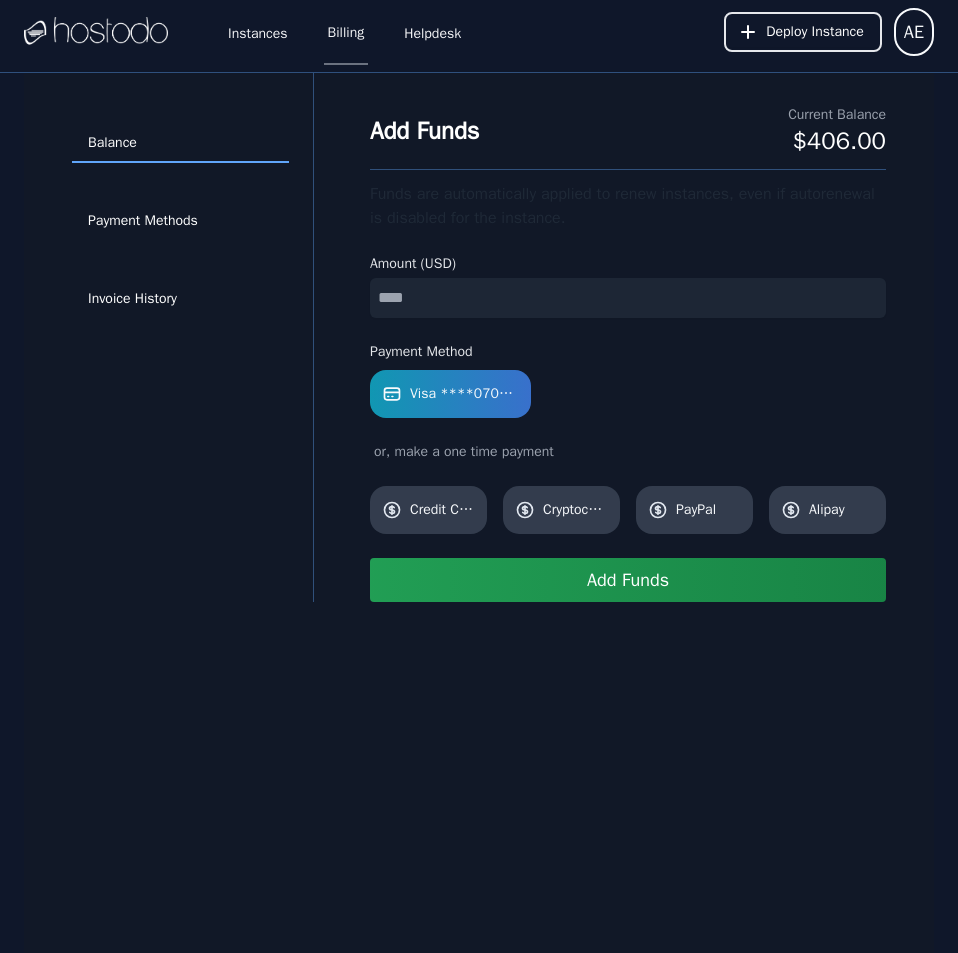 click on "Add Funds" at bounding box center (628, 580) 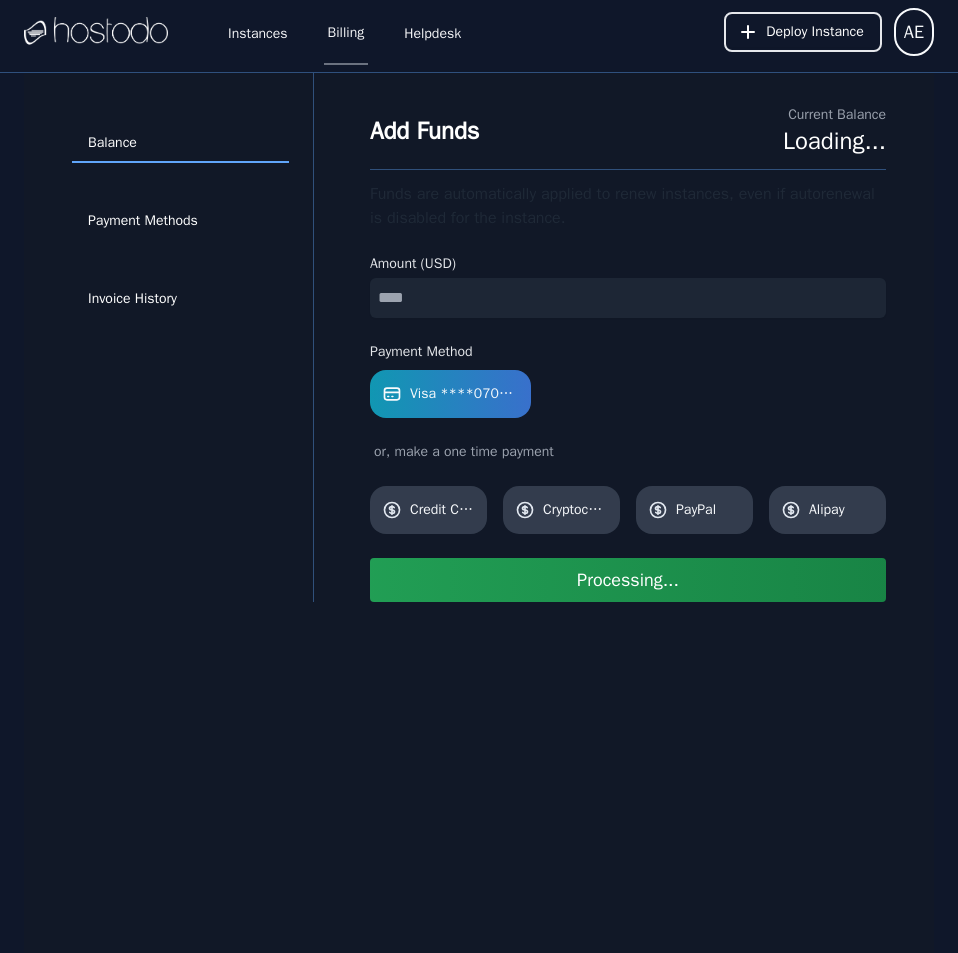 type 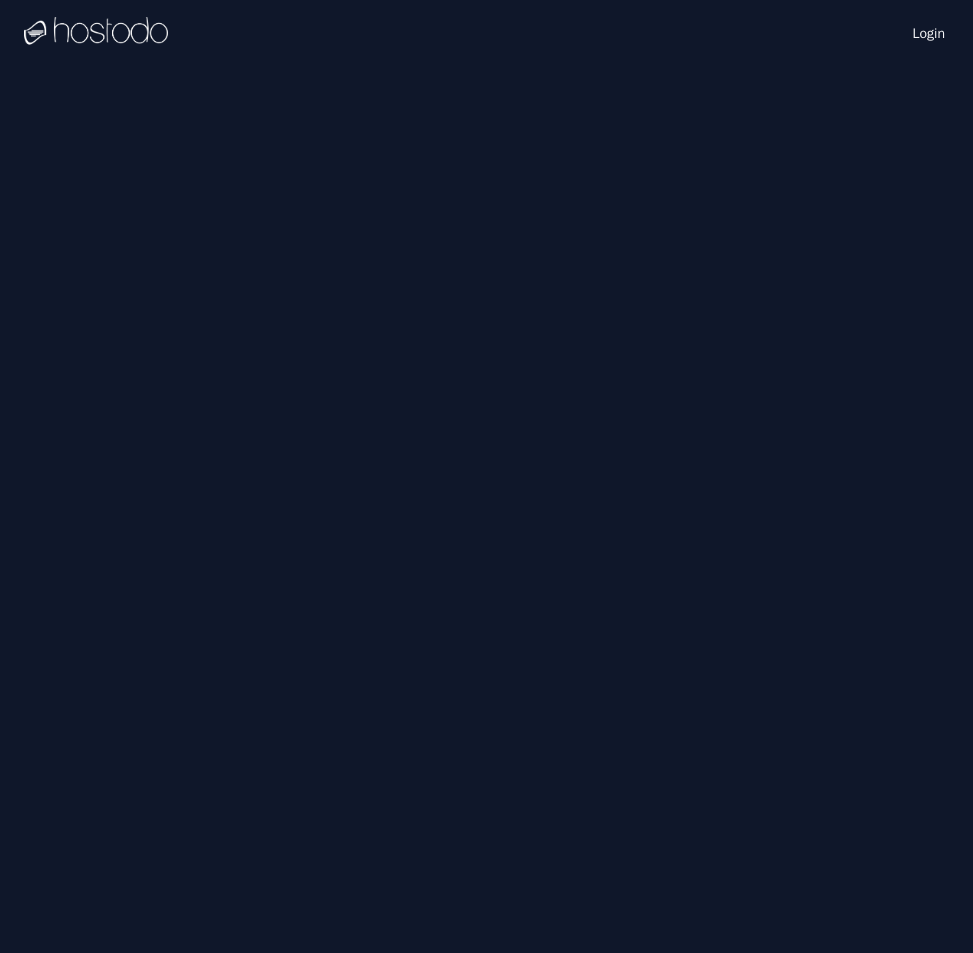 scroll, scrollTop: 0, scrollLeft: 0, axis: both 